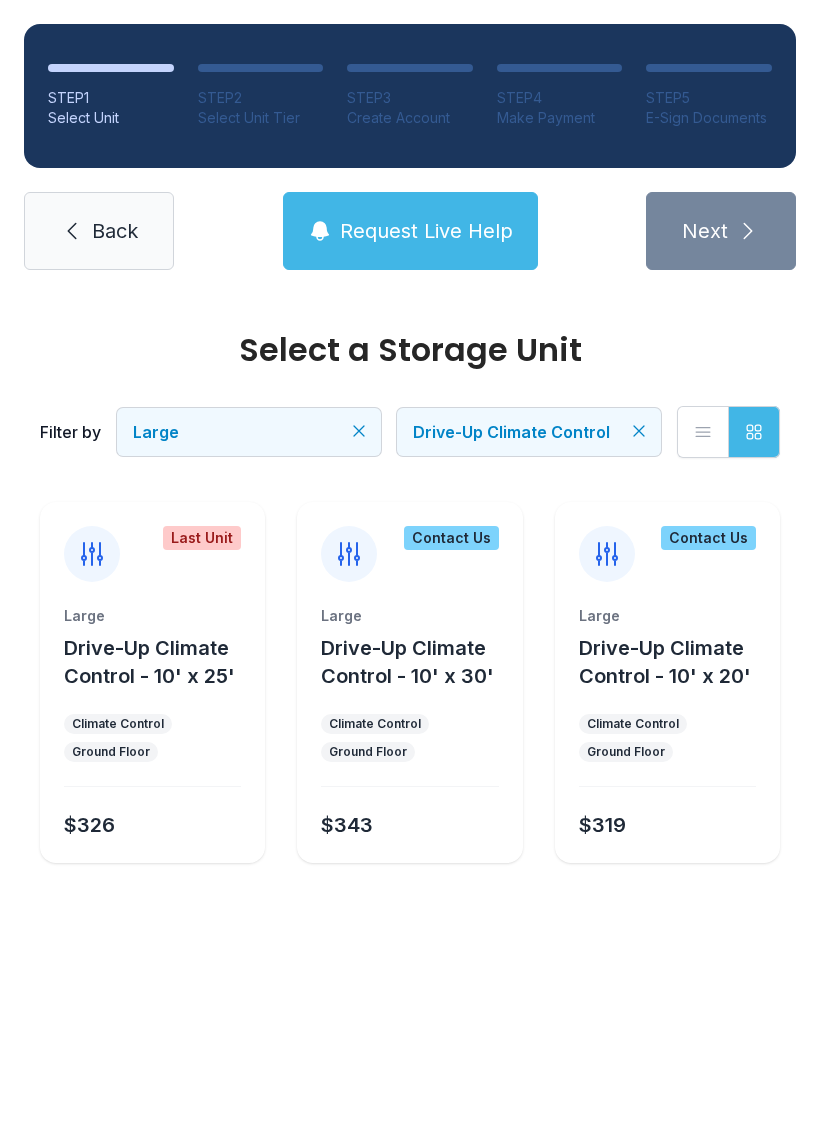 scroll, scrollTop: 0, scrollLeft: 0, axis: both 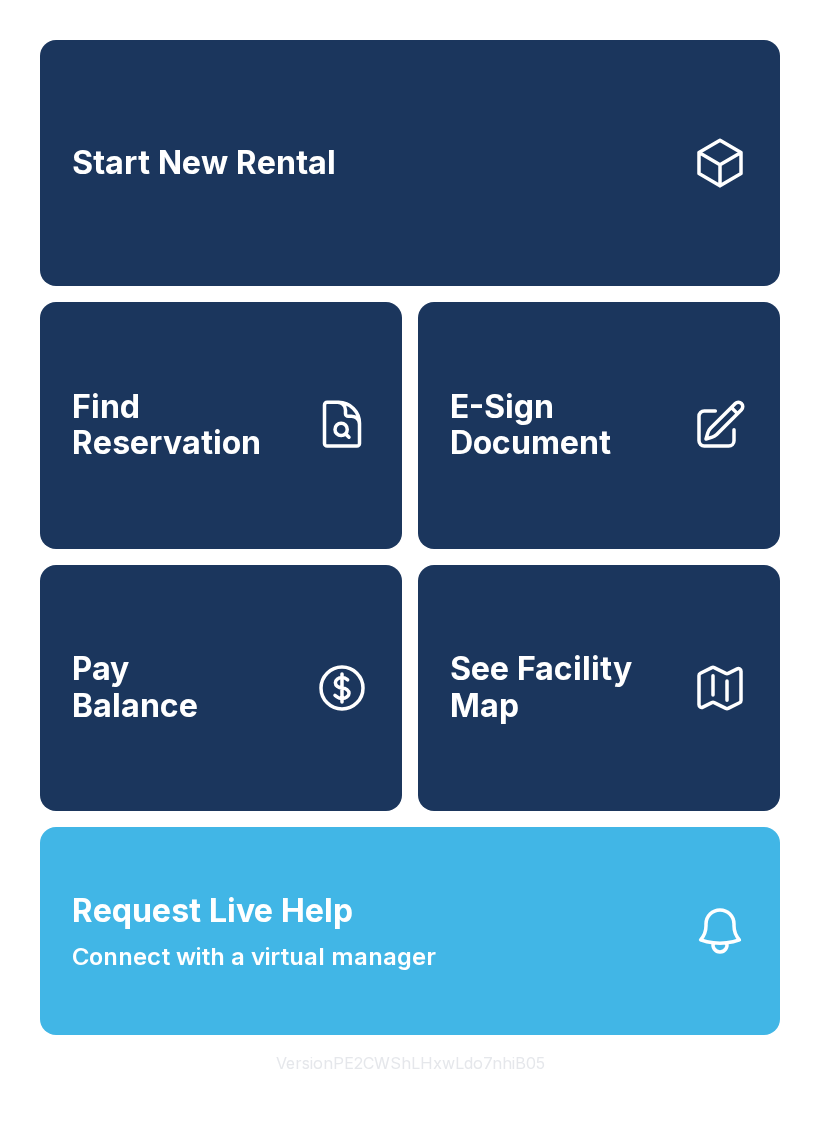 click on "Start New Rental" at bounding box center [410, 163] 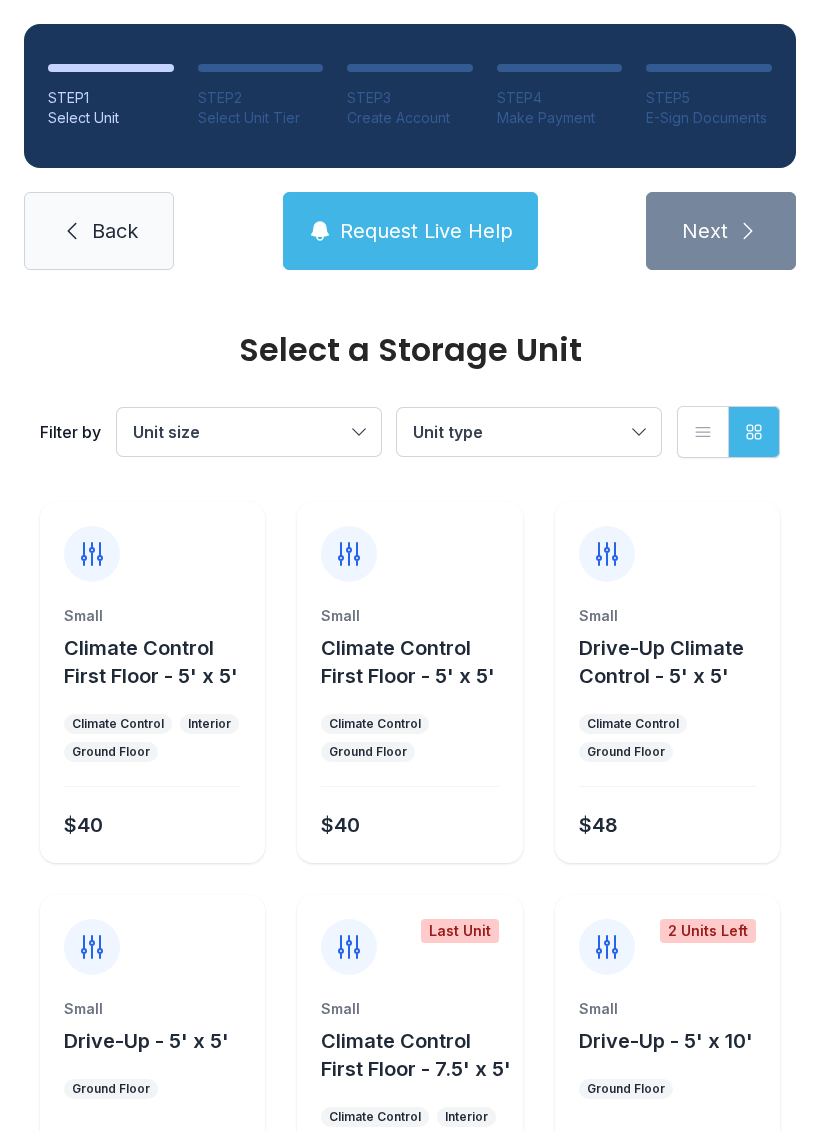 click on "Back" at bounding box center [115, 231] 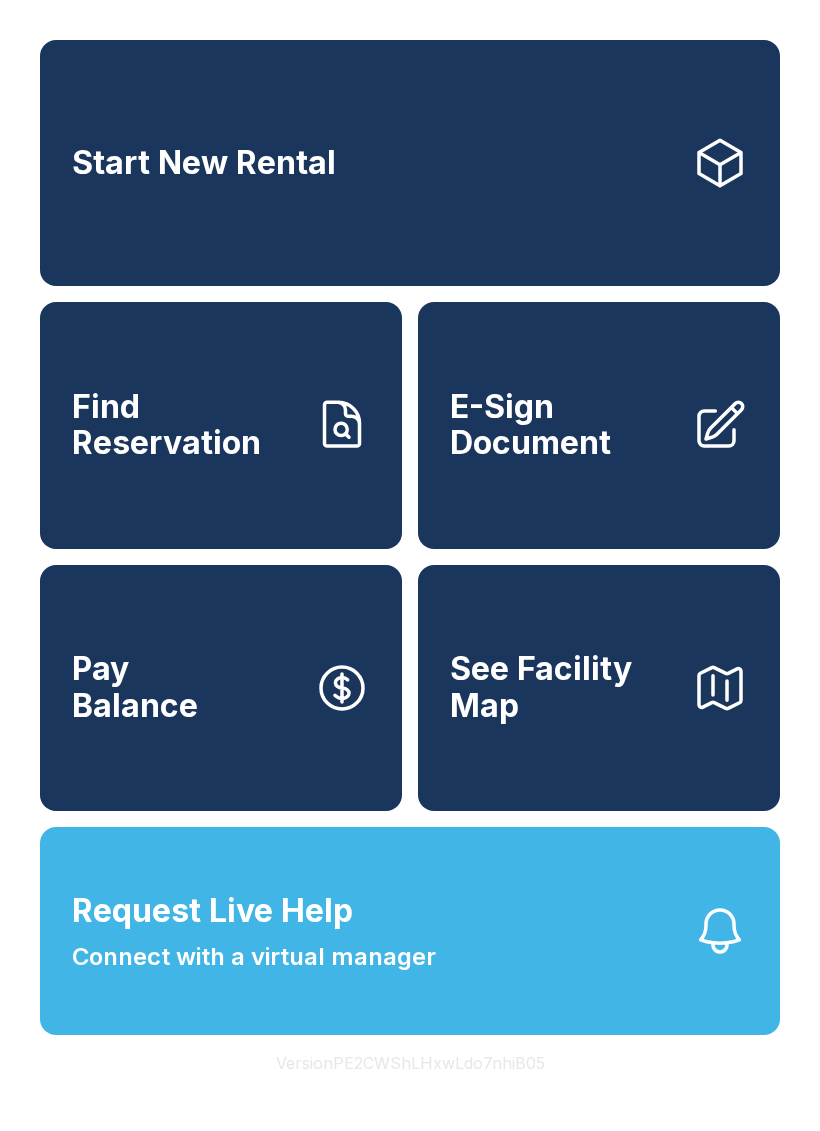 click on "Find Reservation" at bounding box center [185, 425] 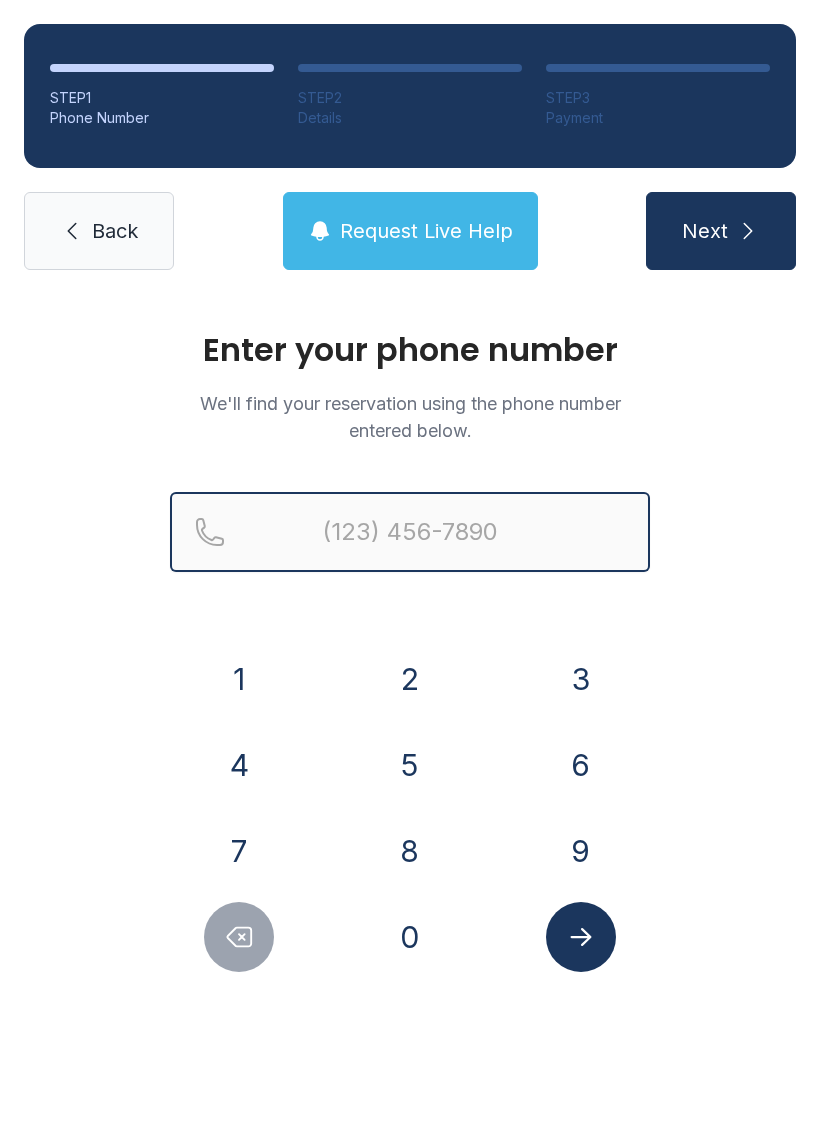 click at bounding box center (410, 532) 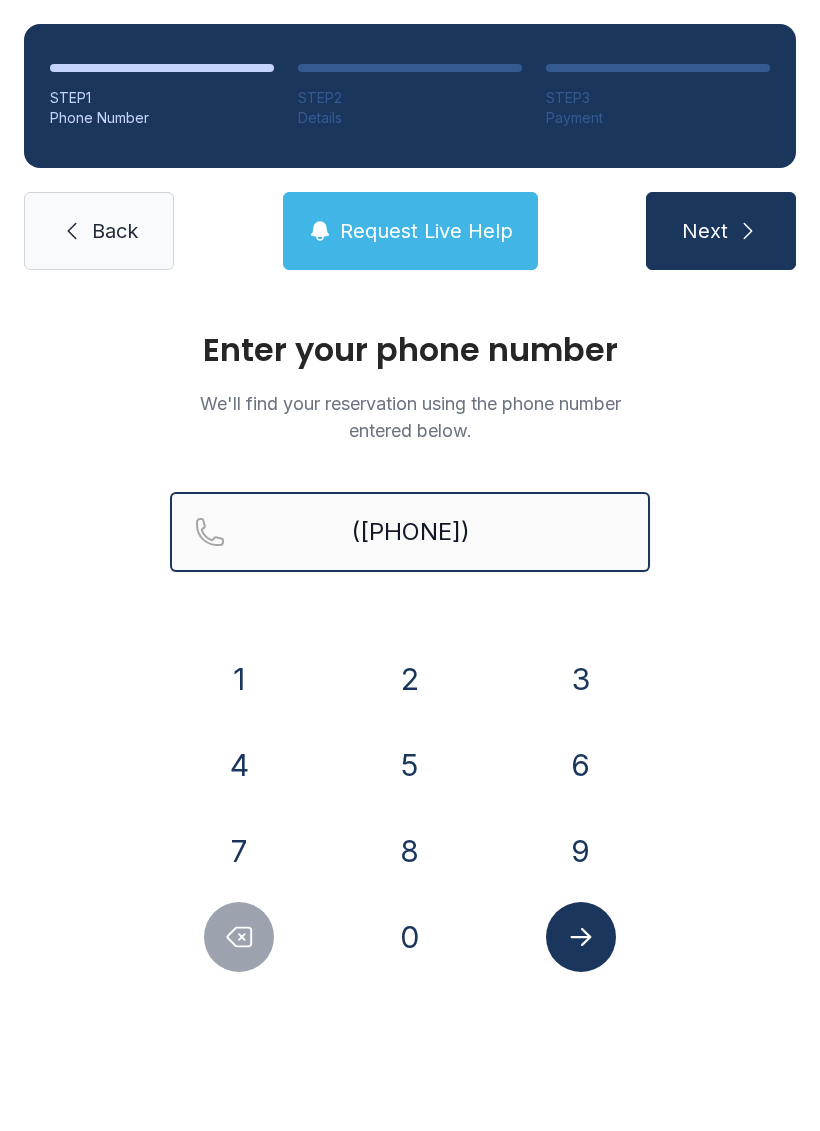 type on "([PHONE])" 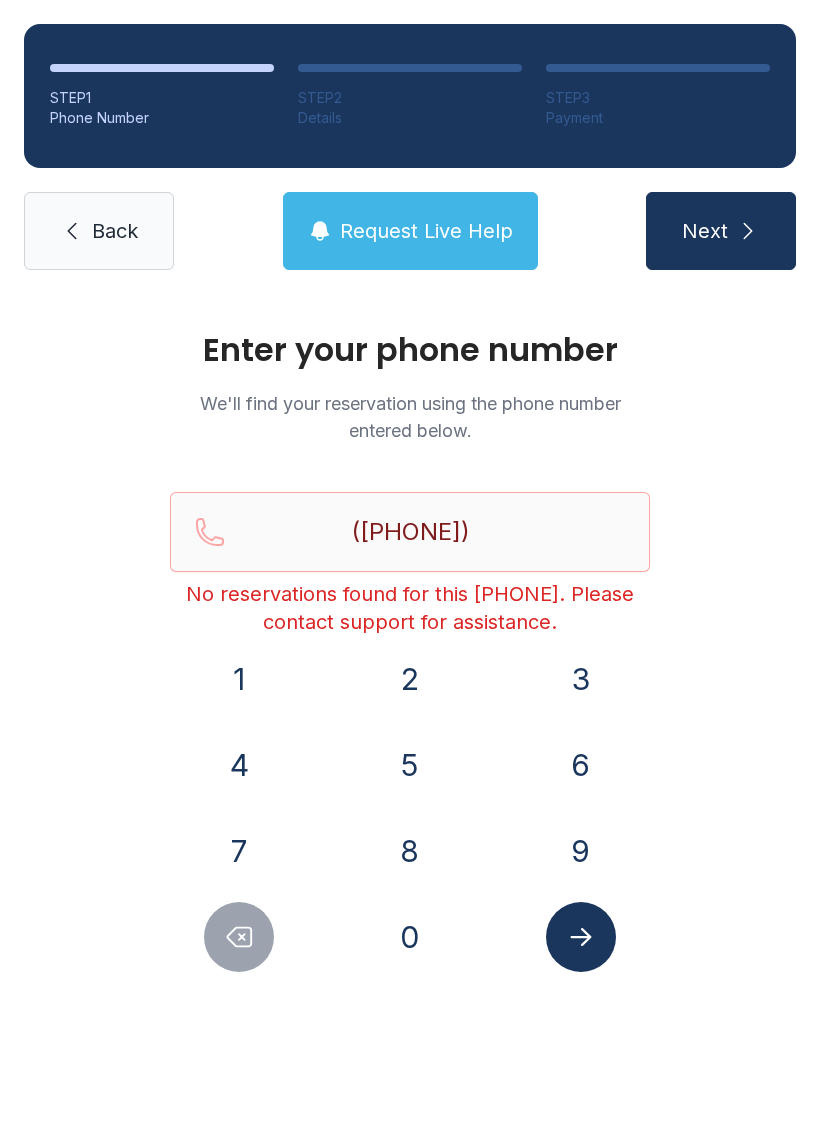 click on "Enter your [PHONE] We'll find your reservation using the [PHONE] entered below. [PHONE] No reservations found for this [PHONE]. Please contact support for assistance. 1 2 3 4 5 6 7 8 9 0" at bounding box center (410, 673) 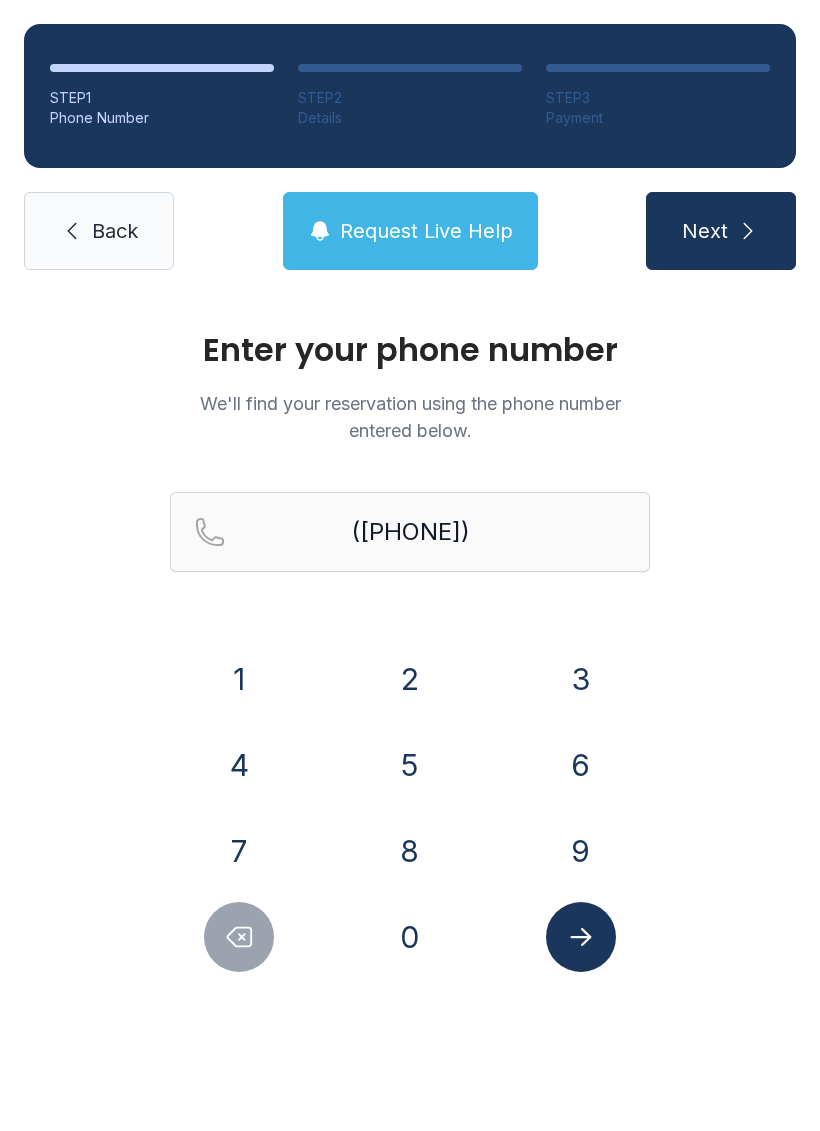 click on "Back" at bounding box center (115, 231) 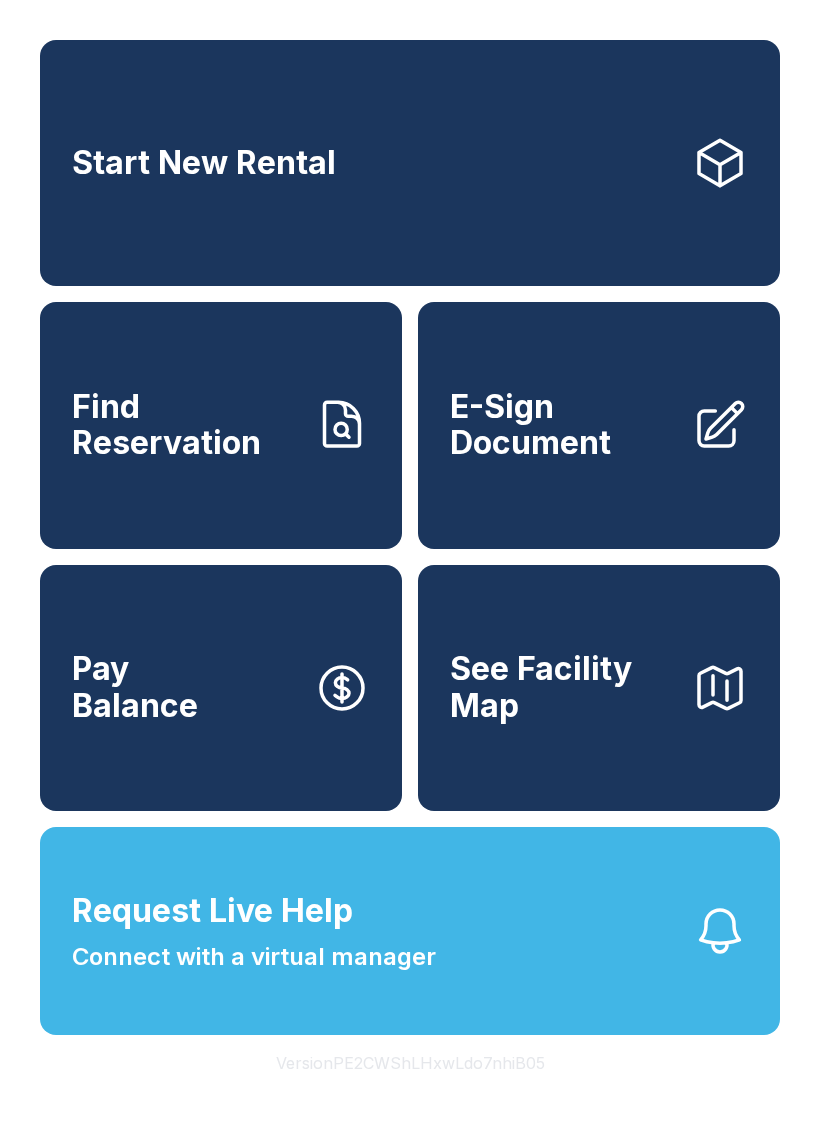 click on "Find Reservation" at bounding box center (221, 425) 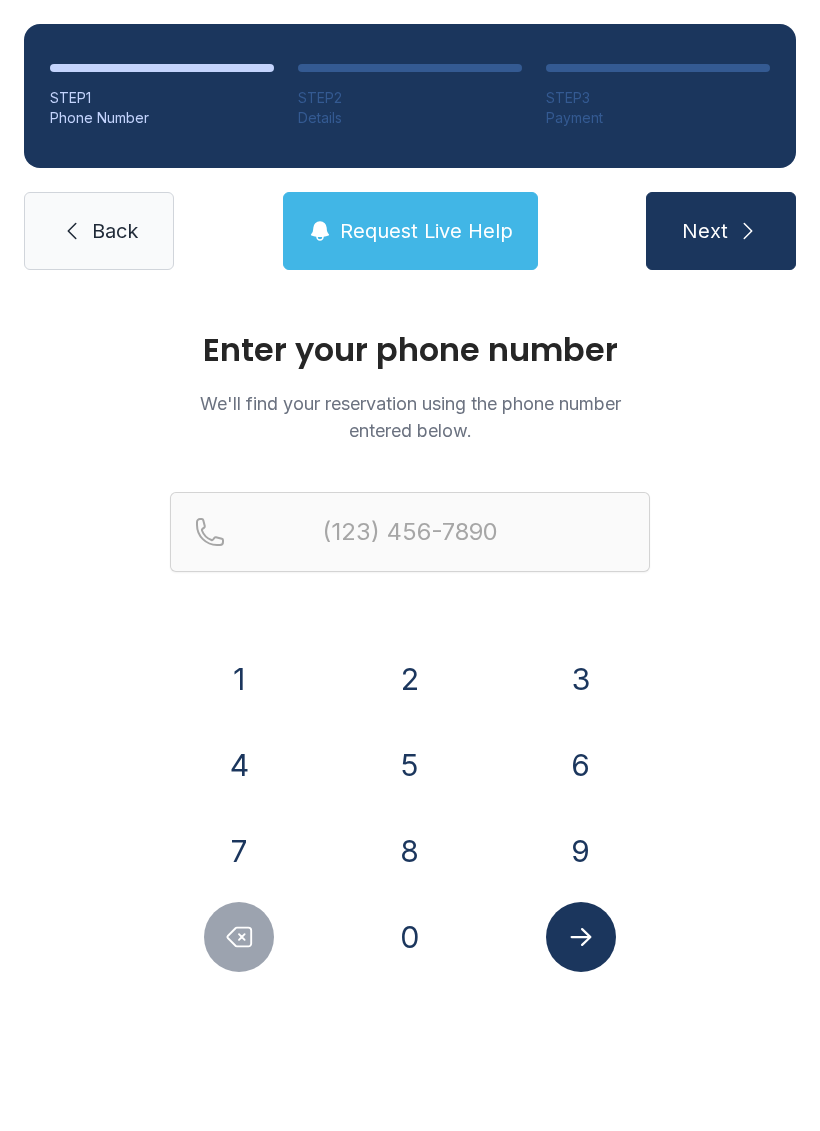 click on "Request Live Help" at bounding box center [426, 231] 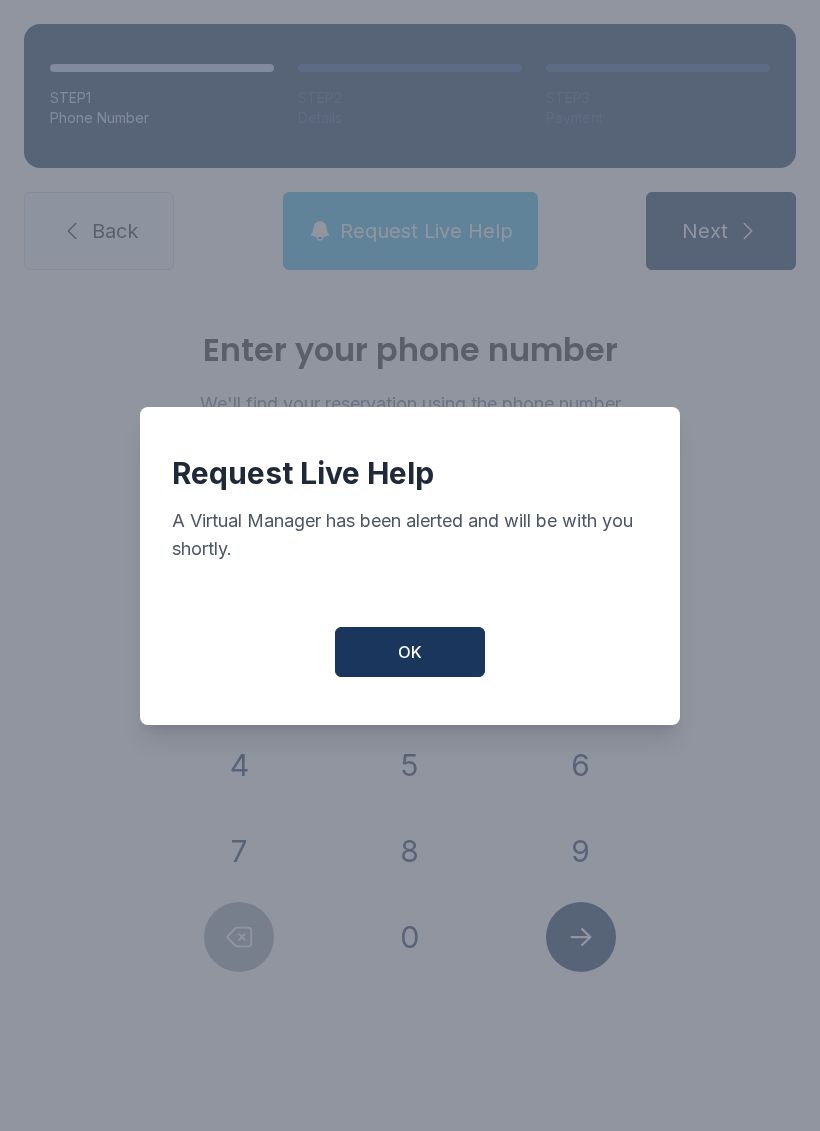 click on "OK" at bounding box center [410, 652] 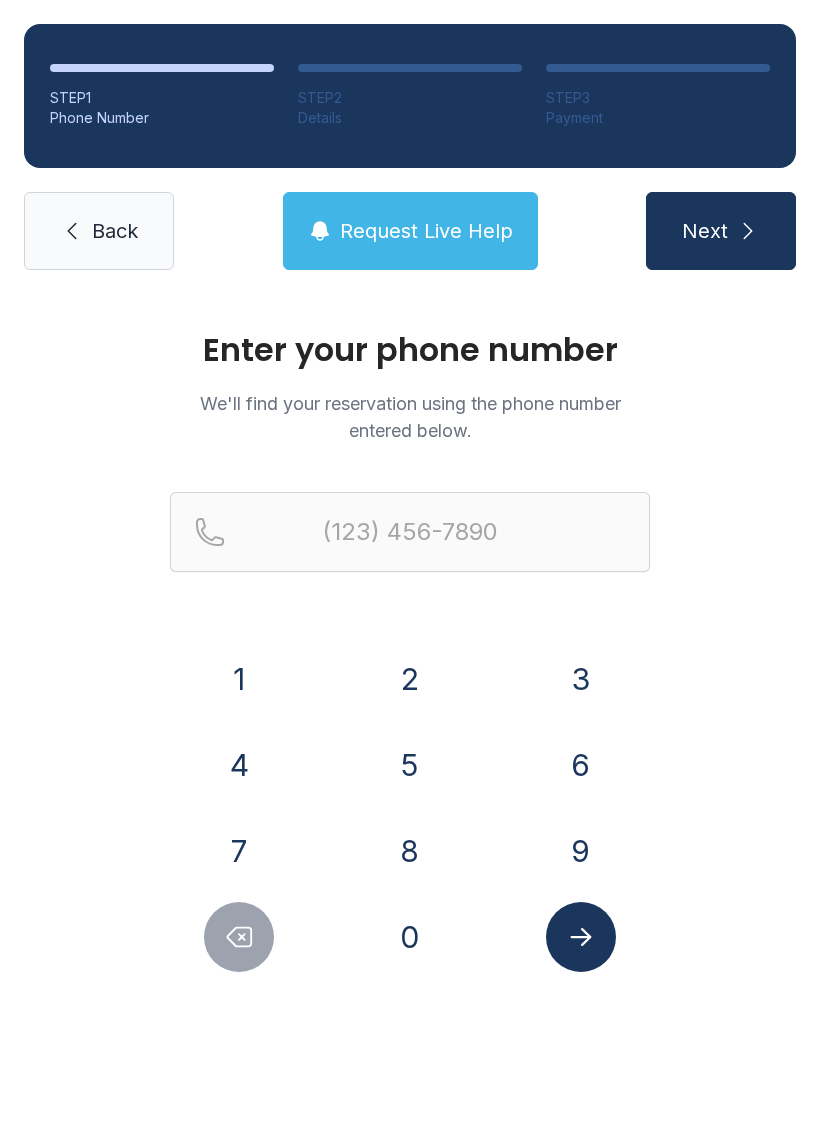 click on "9" at bounding box center [581, 851] 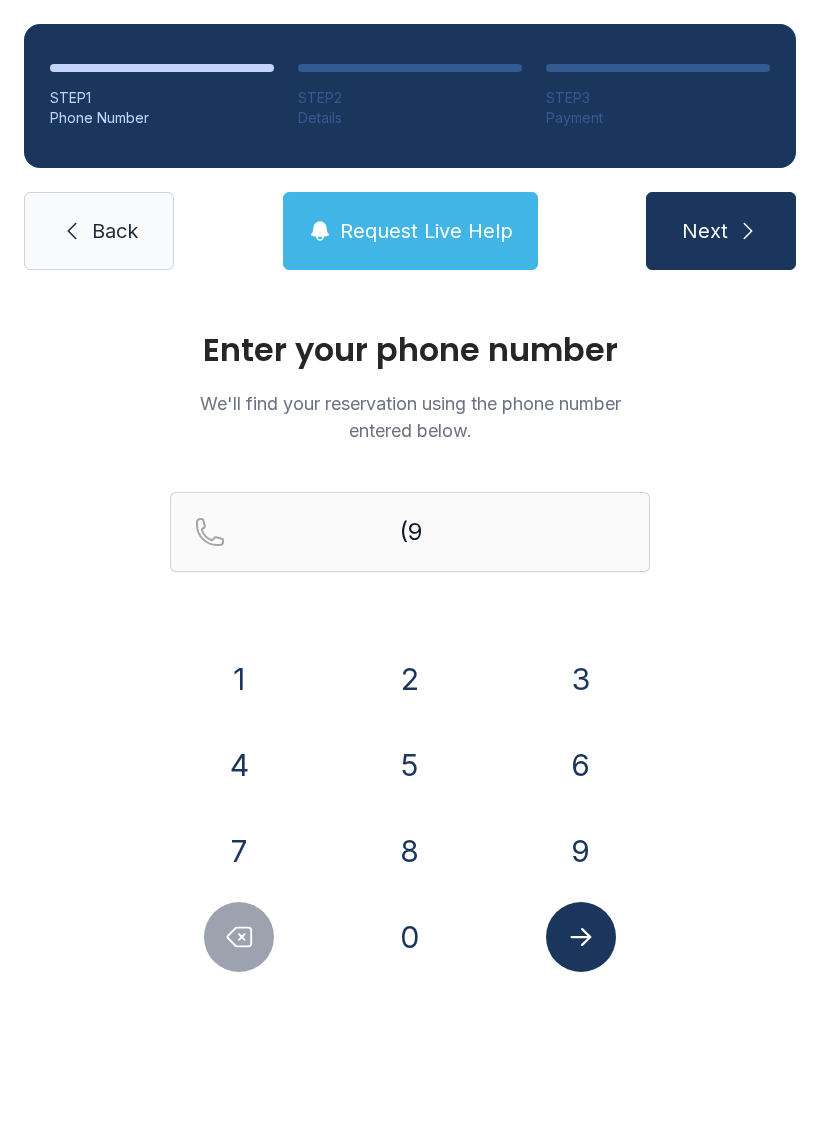 click on "1" at bounding box center (239, 679) 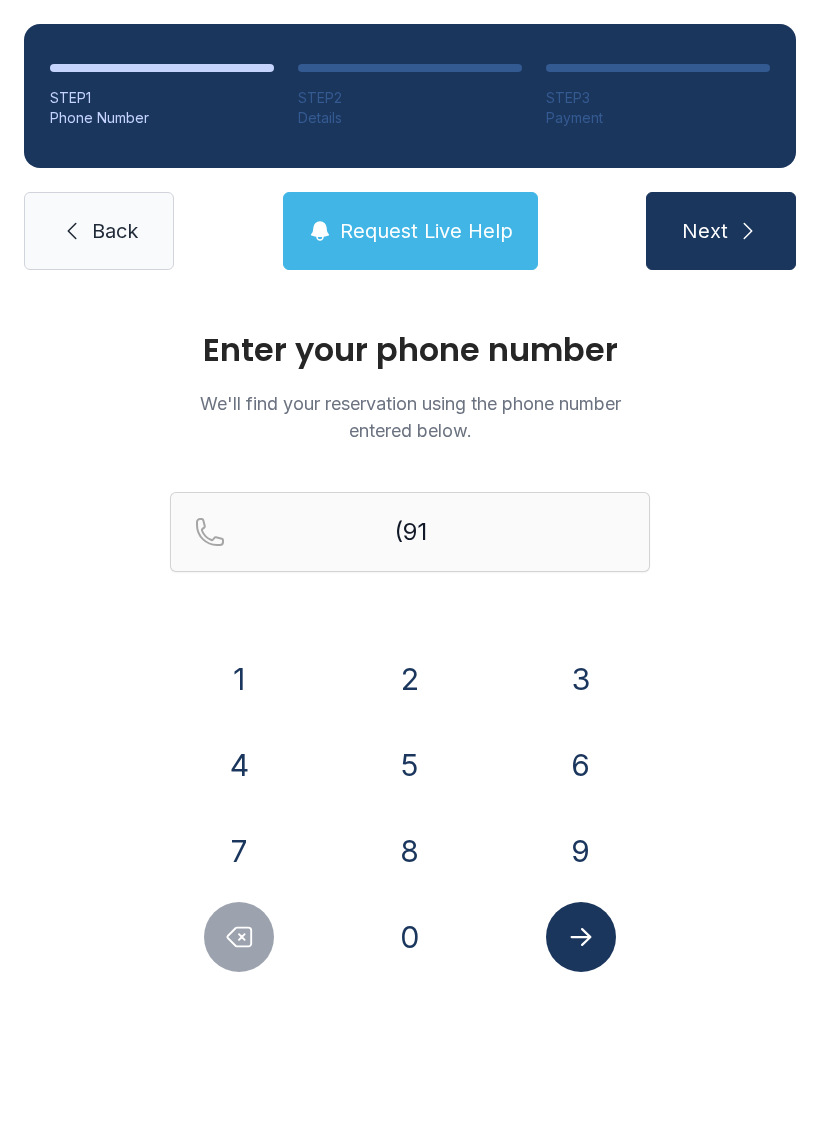 click on "7" at bounding box center (239, 851) 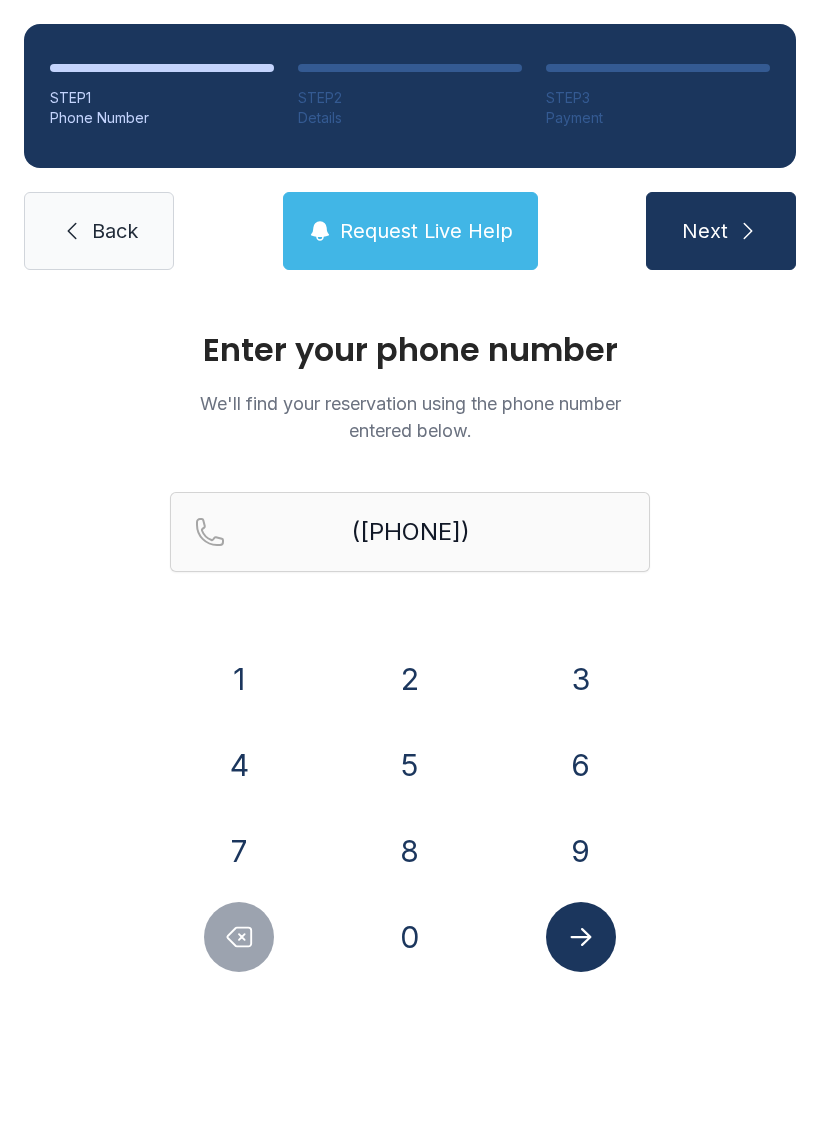 click on "6" at bounding box center (581, 765) 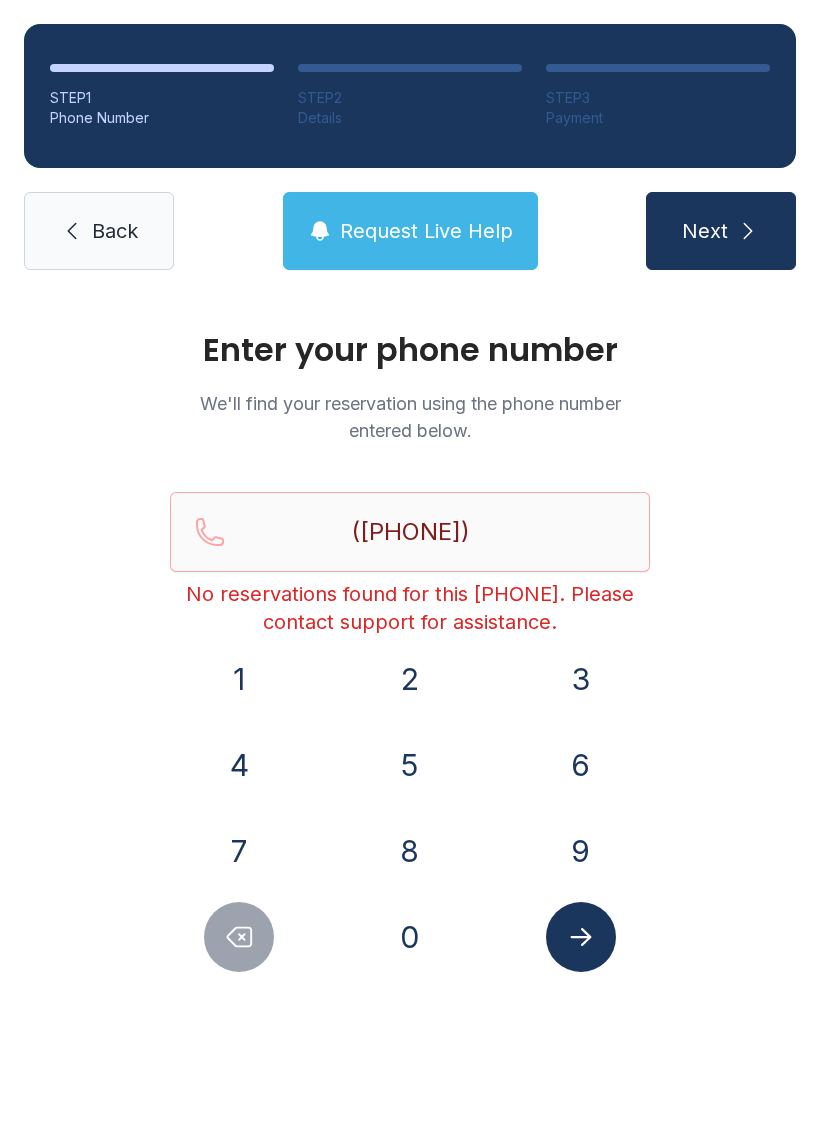 click on "Next" at bounding box center [705, 231] 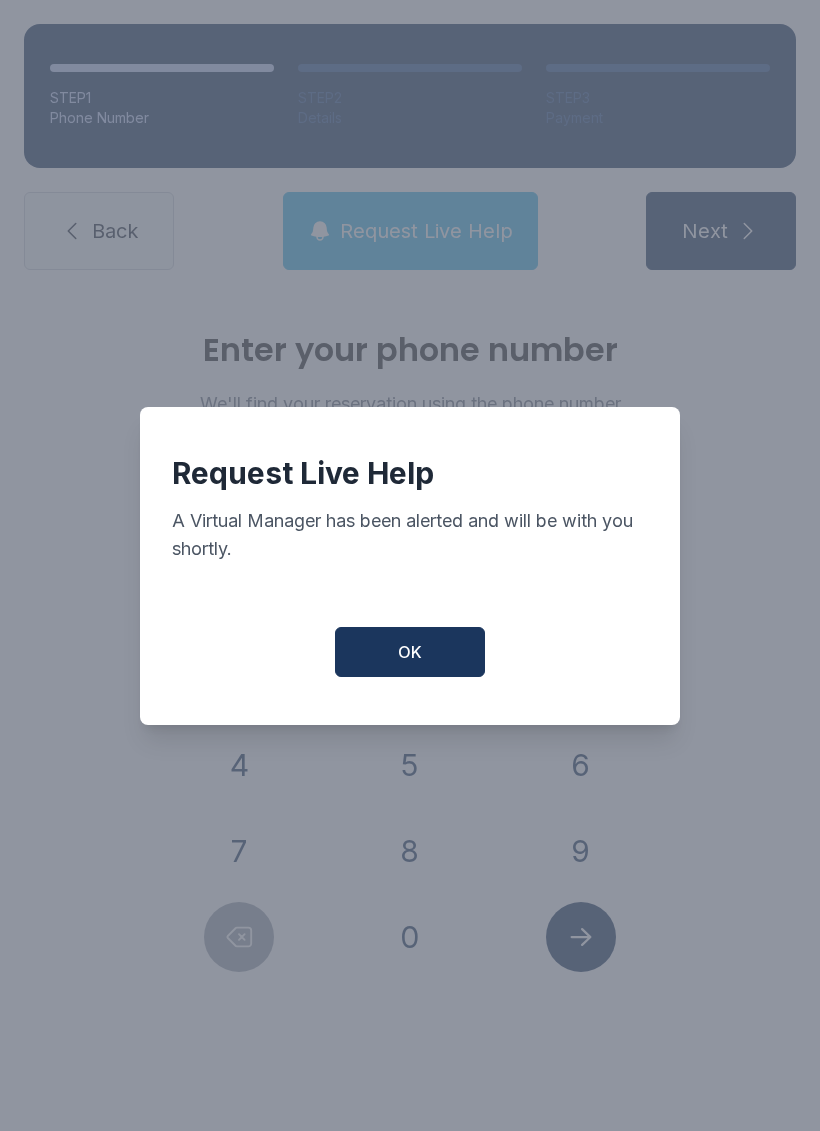 click on "OK" at bounding box center (410, 652) 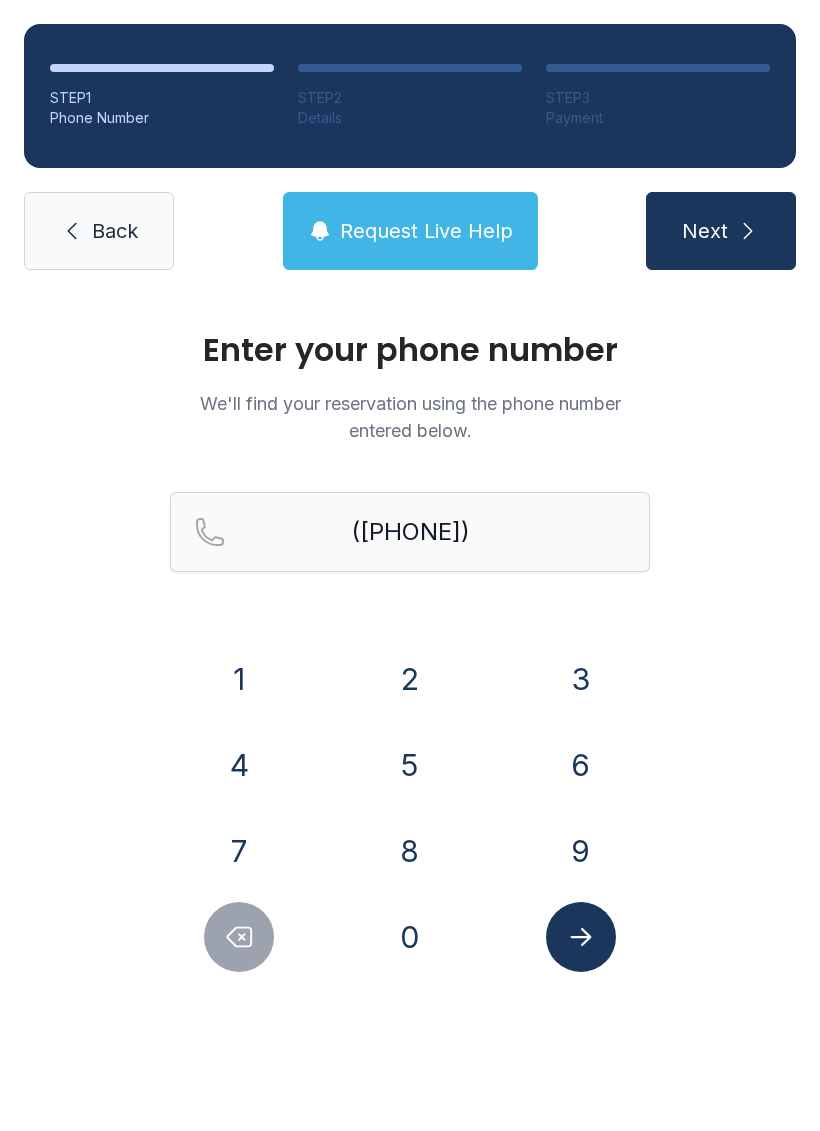 click on "Back" at bounding box center [99, 231] 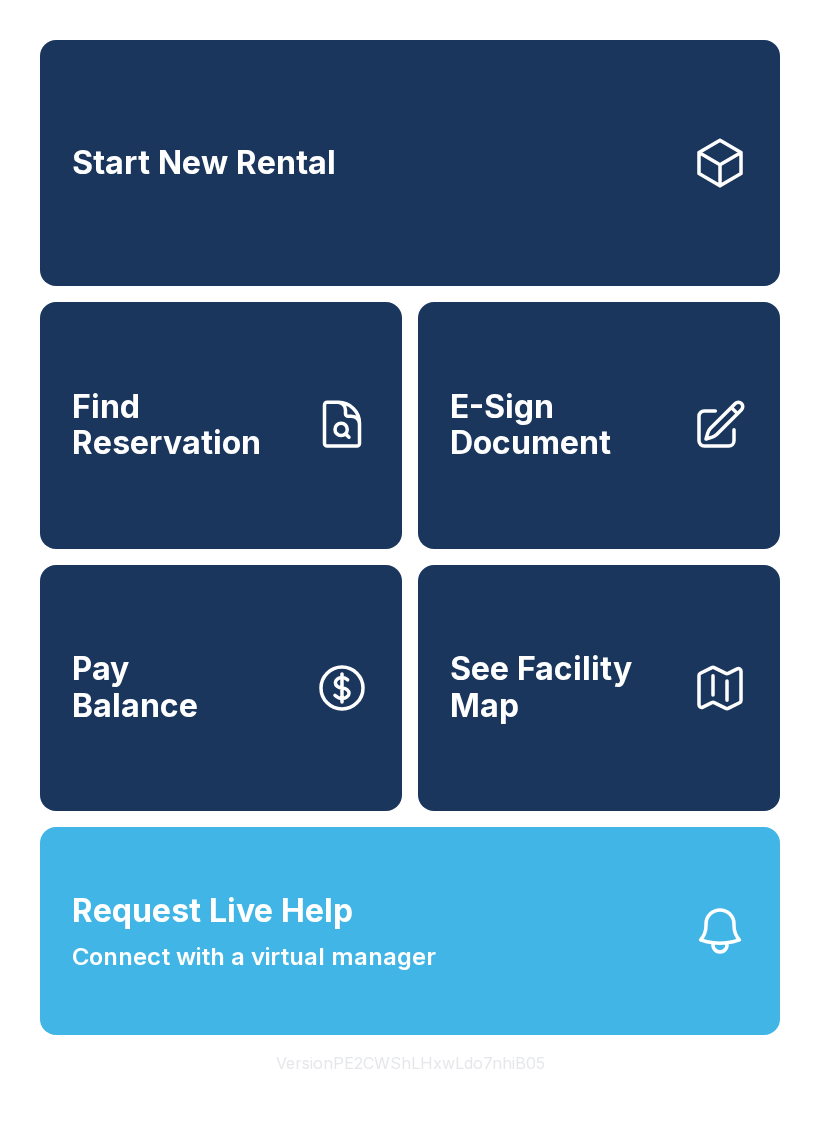 click on "Start New Rental" at bounding box center (410, 163) 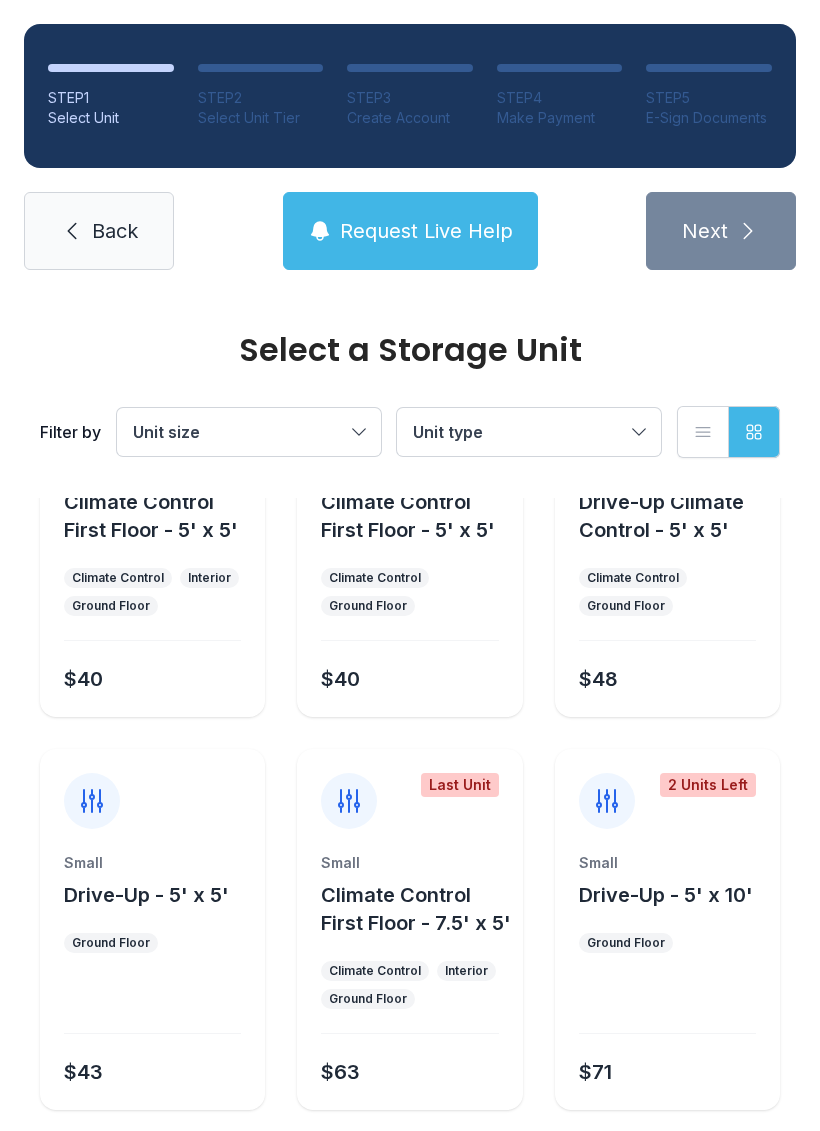 scroll, scrollTop: 144, scrollLeft: 0, axis: vertical 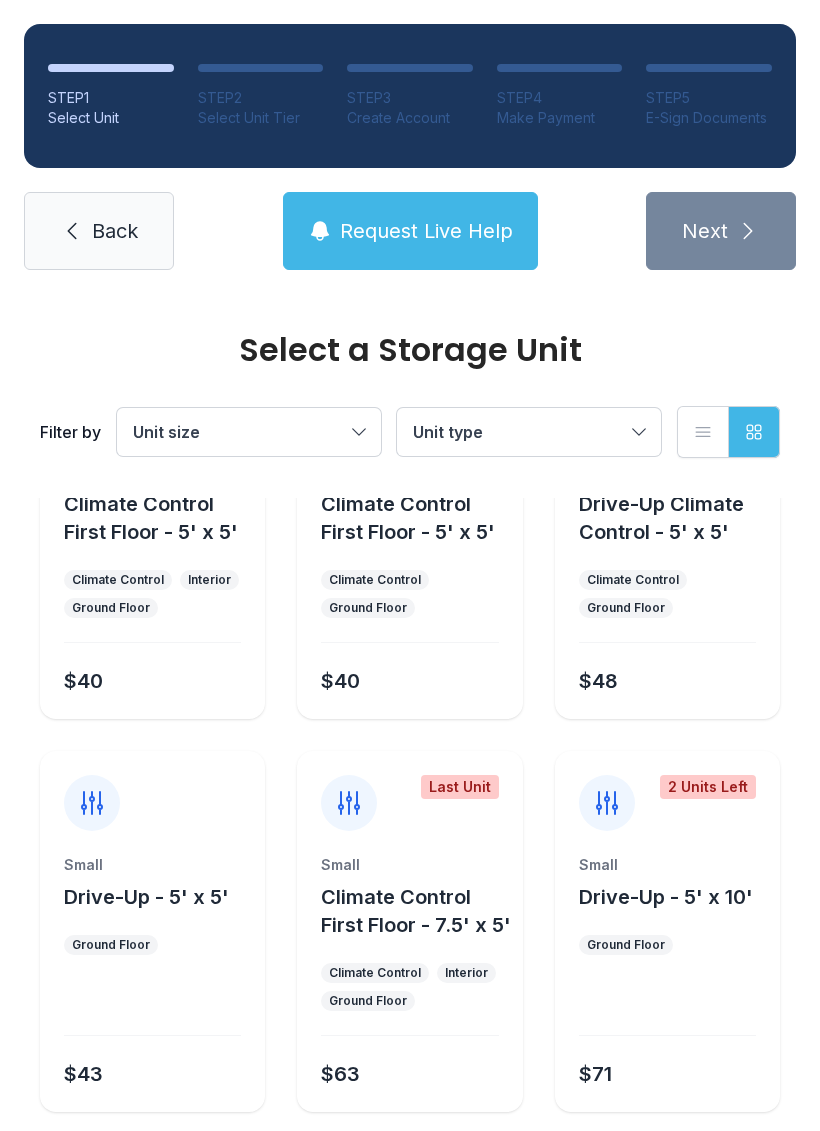 click on "Small" at bounding box center [152, 865] 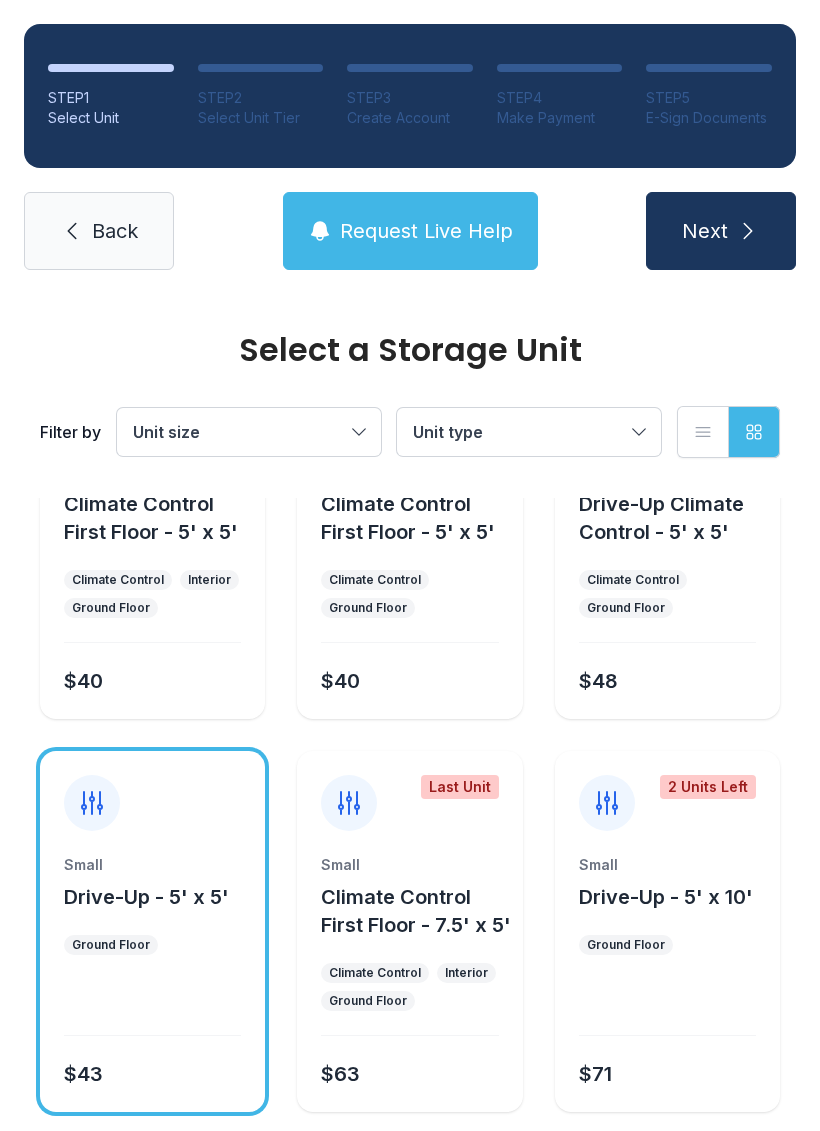 click on "$40" at bounding box center [148, 677] 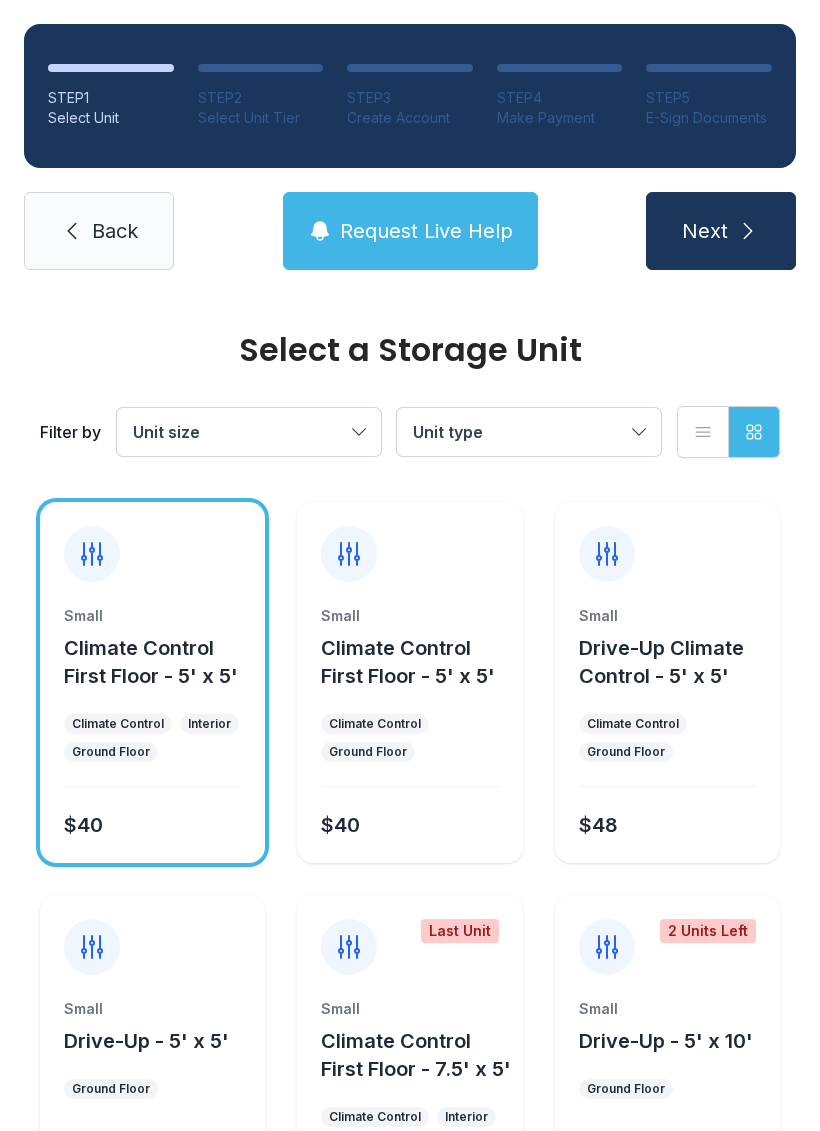 click on "Next" at bounding box center (721, 231) 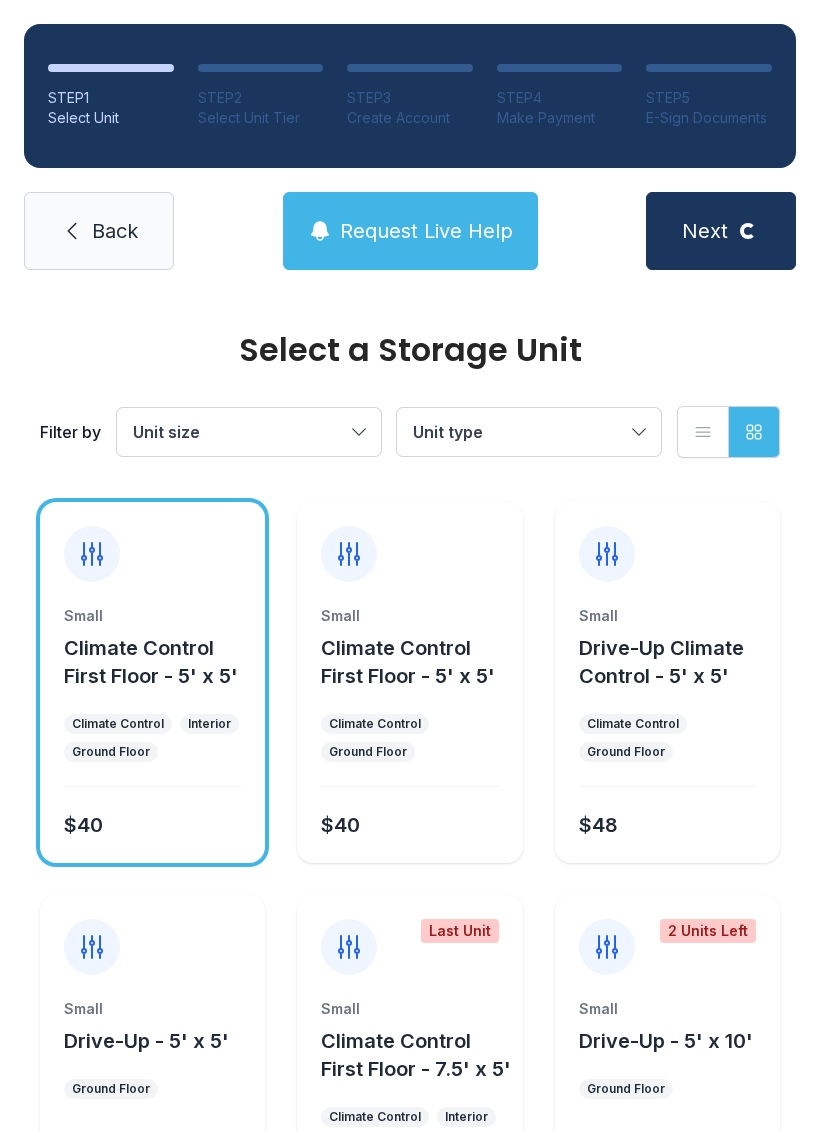 scroll, scrollTop: 0, scrollLeft: 0, axis: both 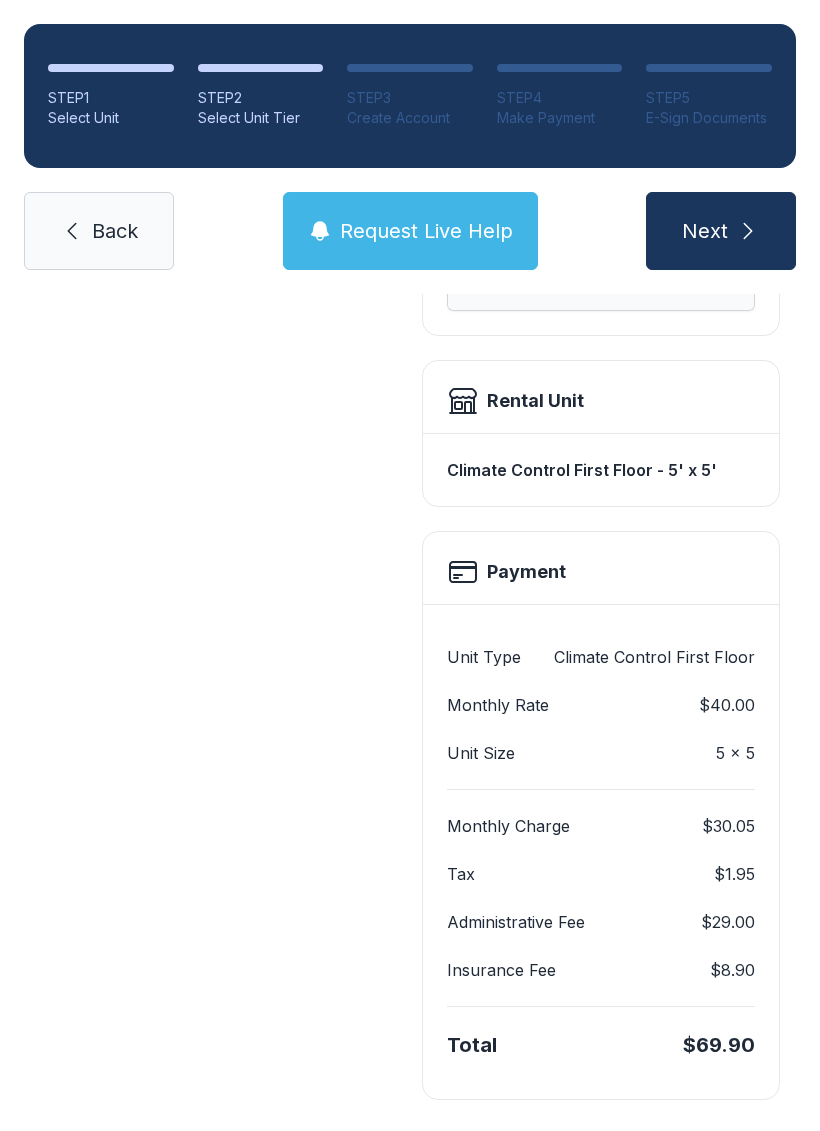 click 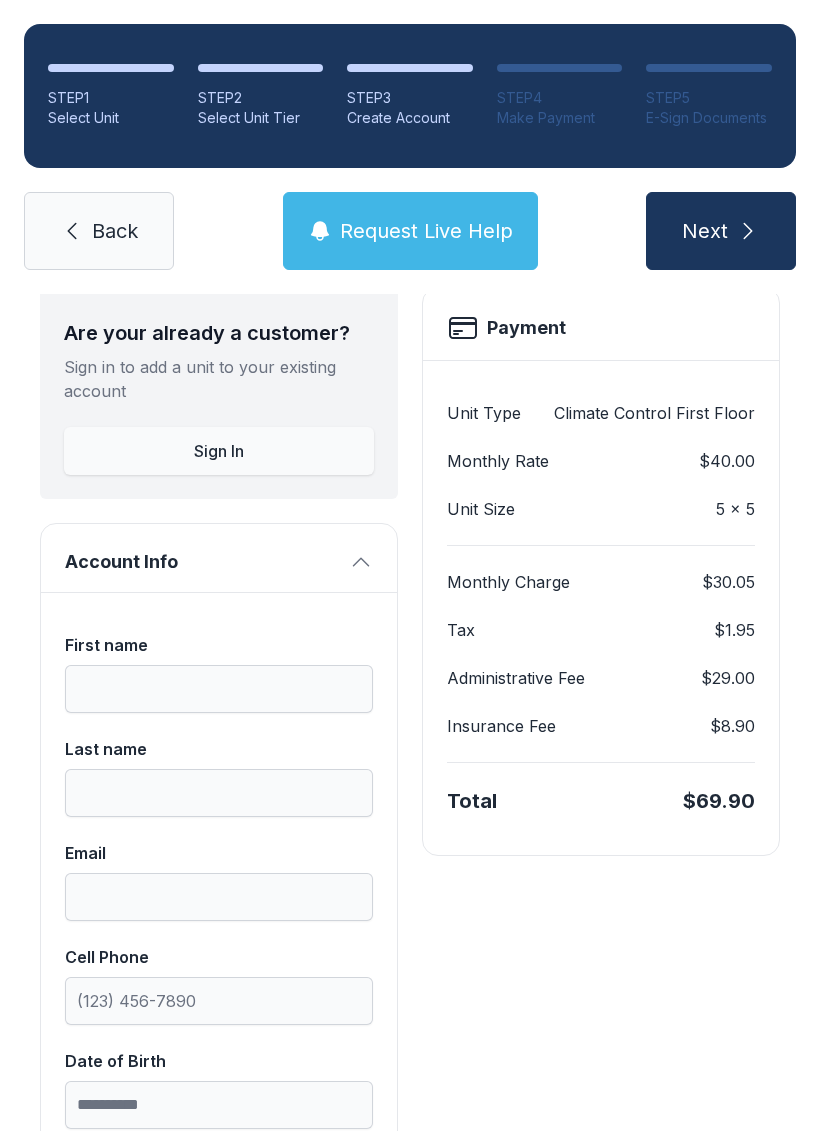 scroll, scrollTop: 132, scrollLeft: 0, axis: vertical 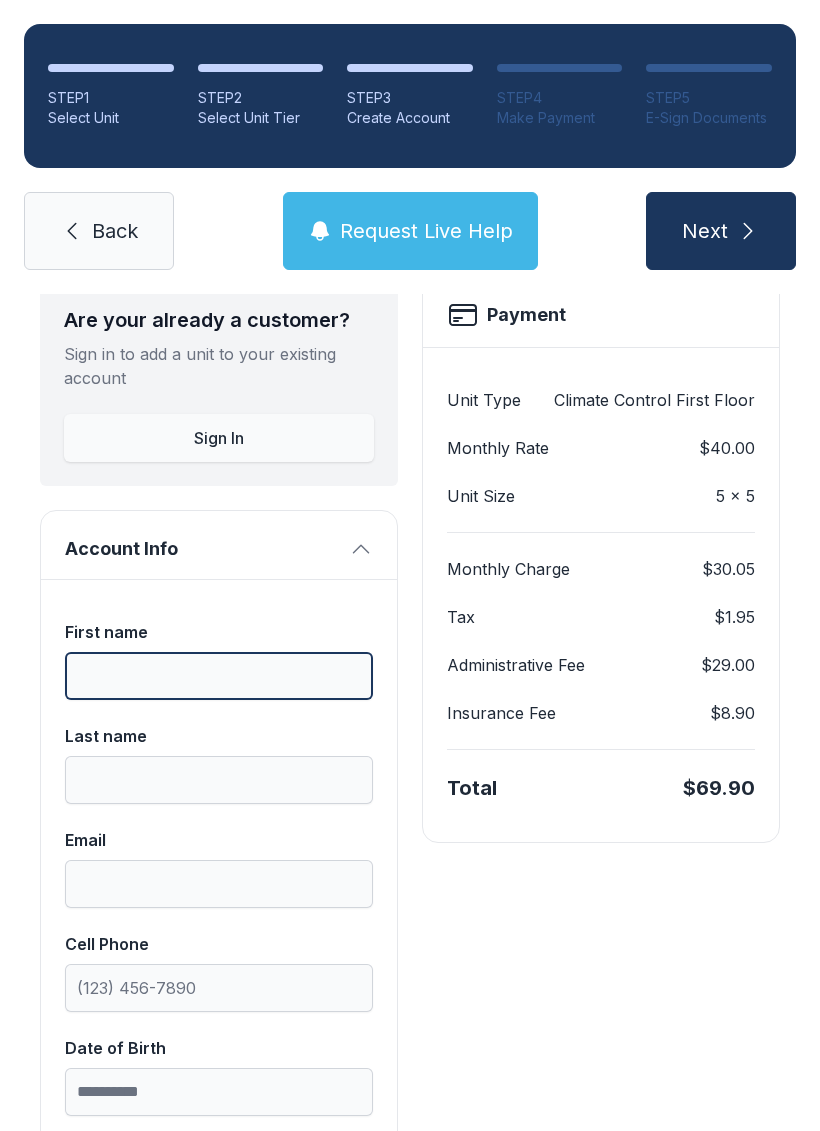click on "First name" at bounding box center (219, 676) 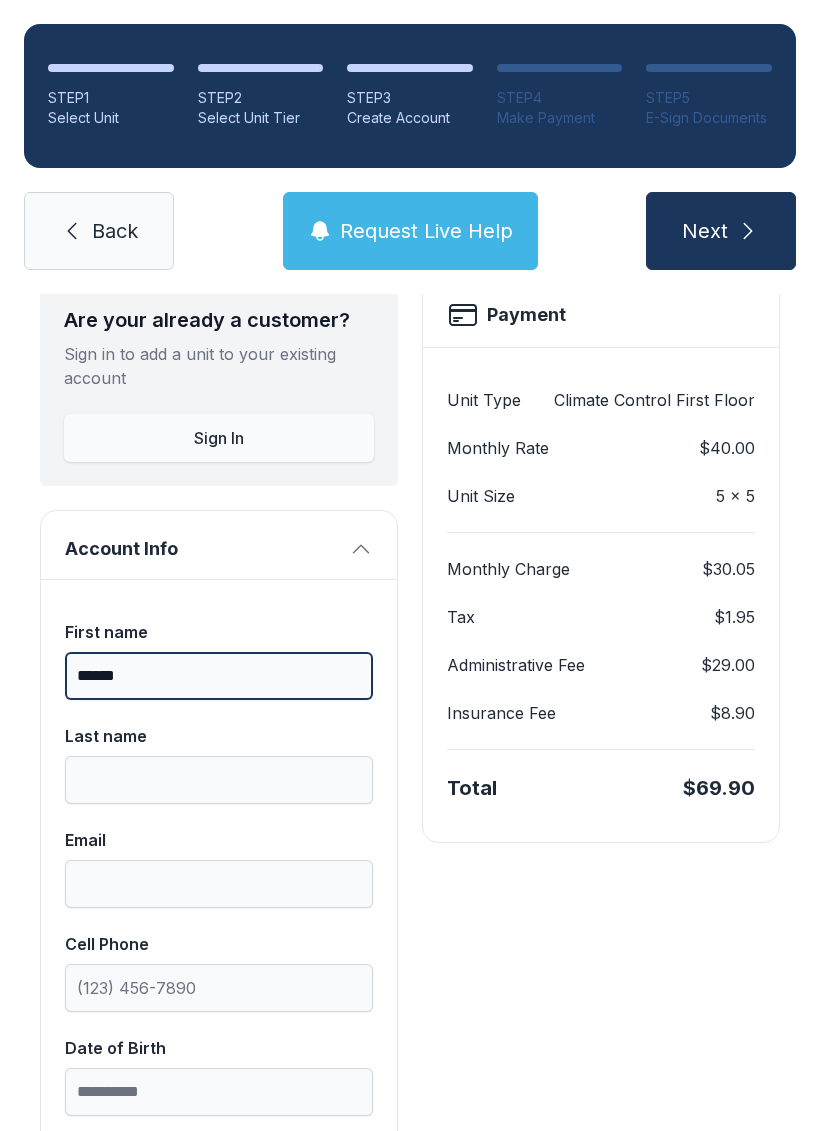 type on "******" 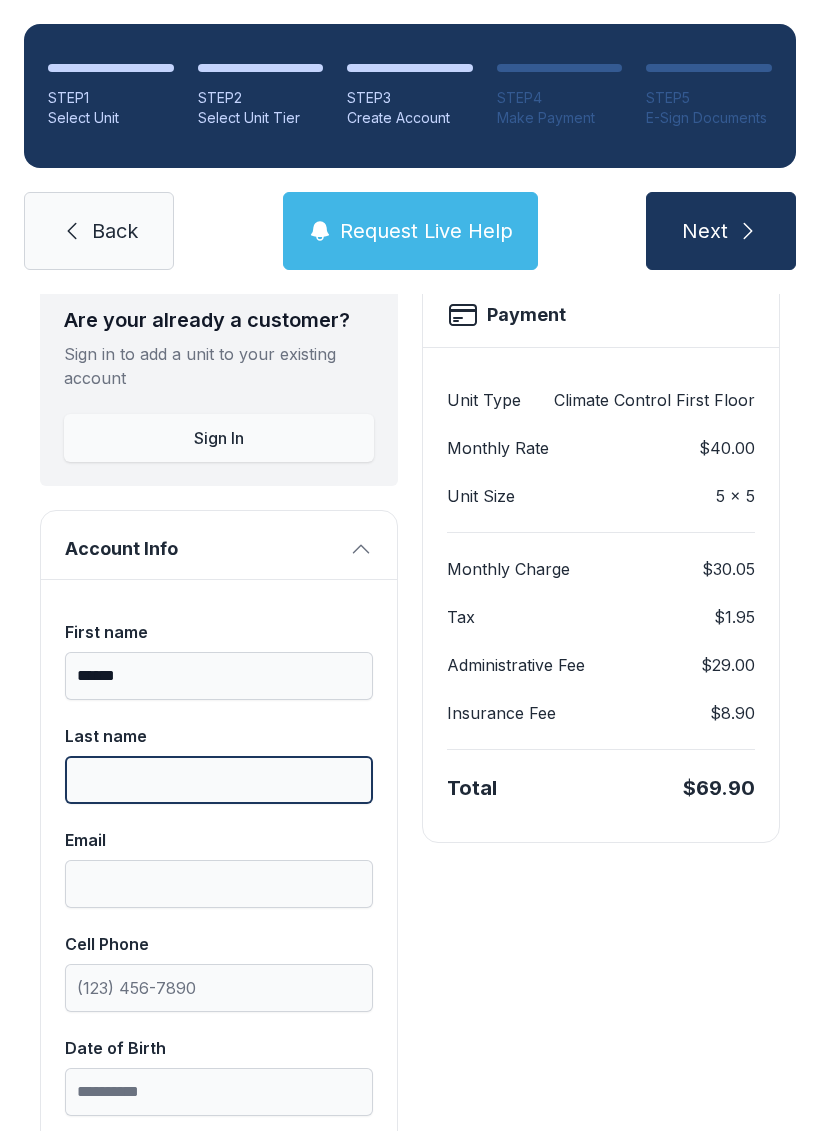 click on "Last name" at bounding box center [219, 780] 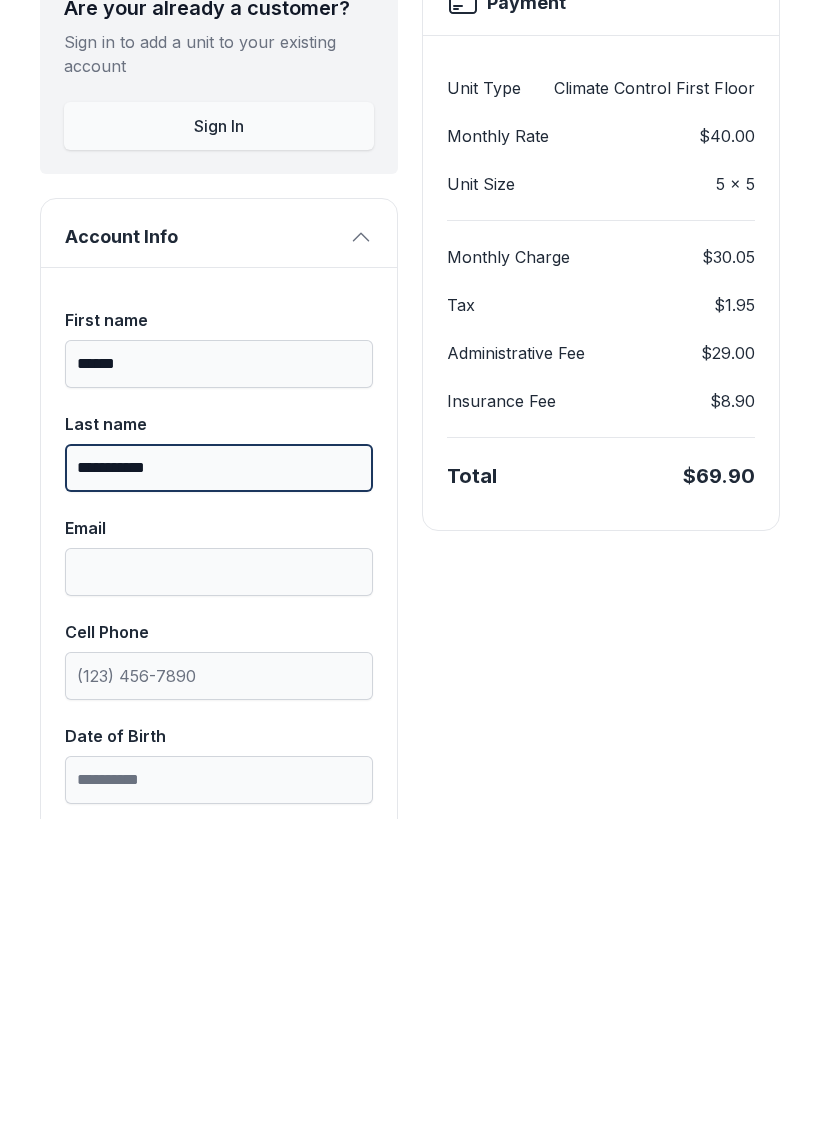 type on "**********" 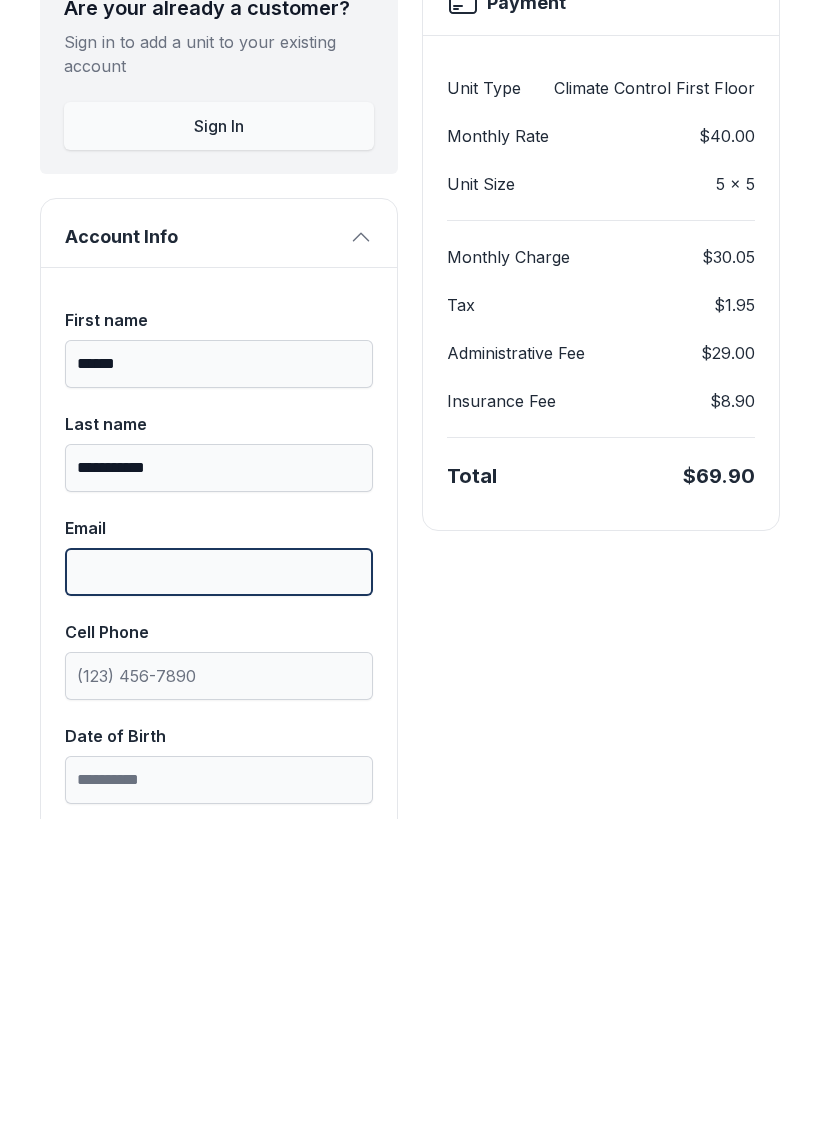 click on "Email" at bounding box center (219, 884) 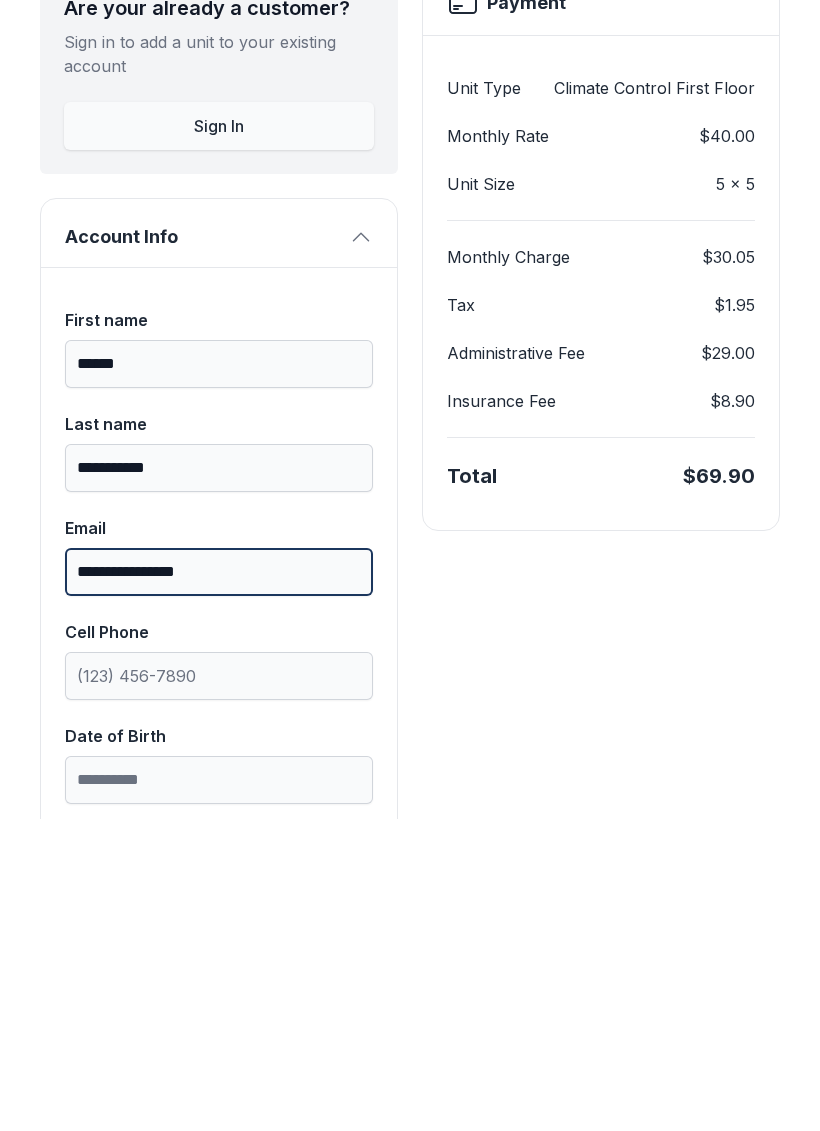 type on "**********" 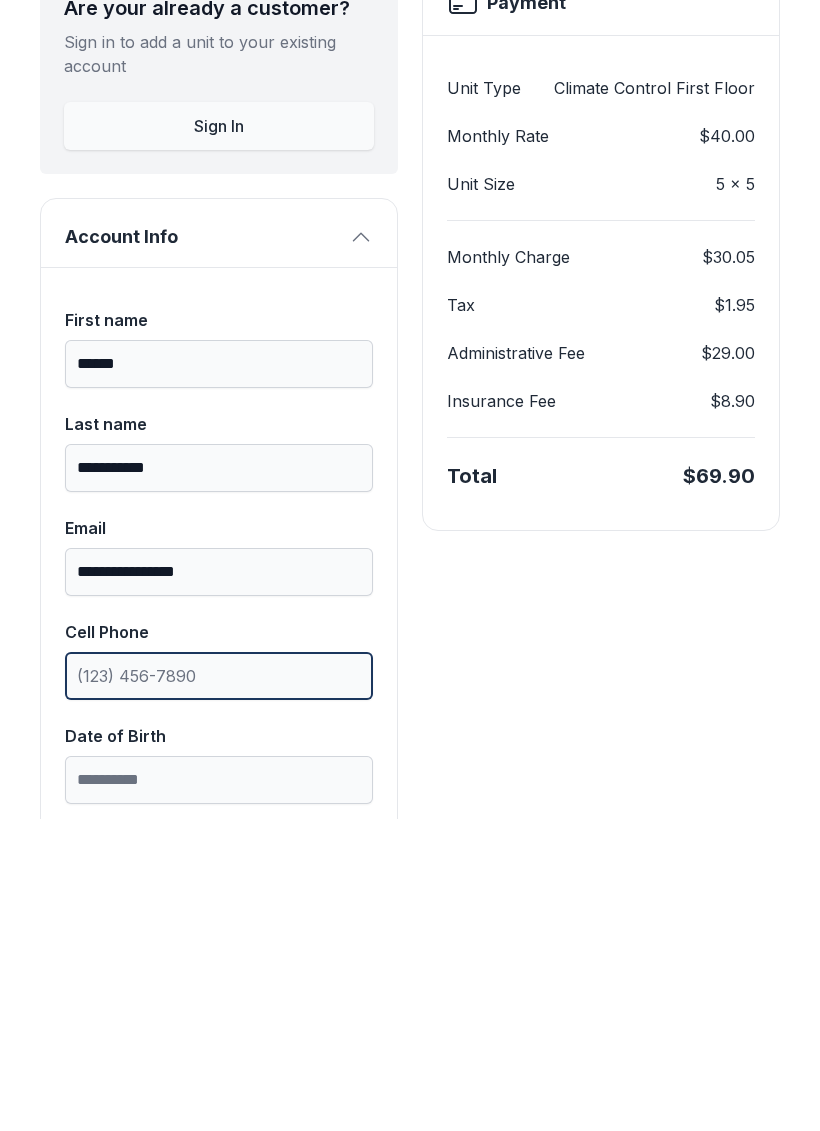 click on "Cell Phone" at bounding box center [219, 988] 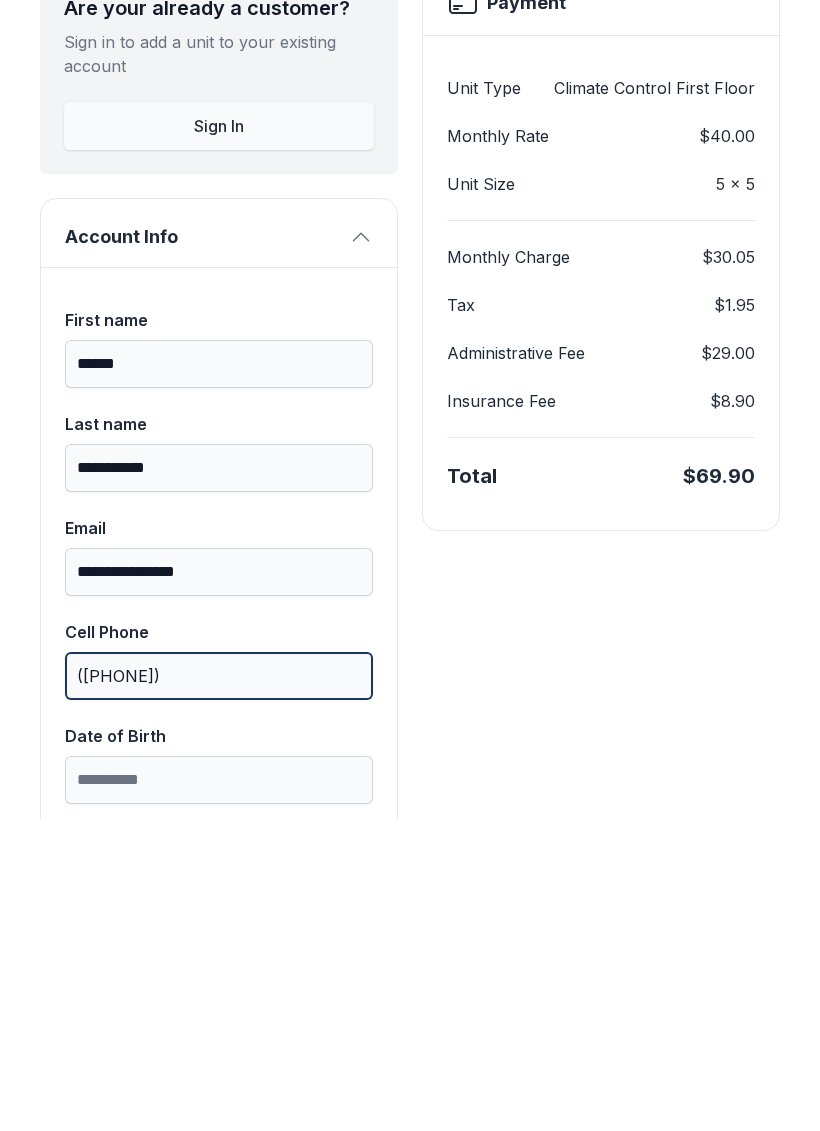 type on "([PHONE])" 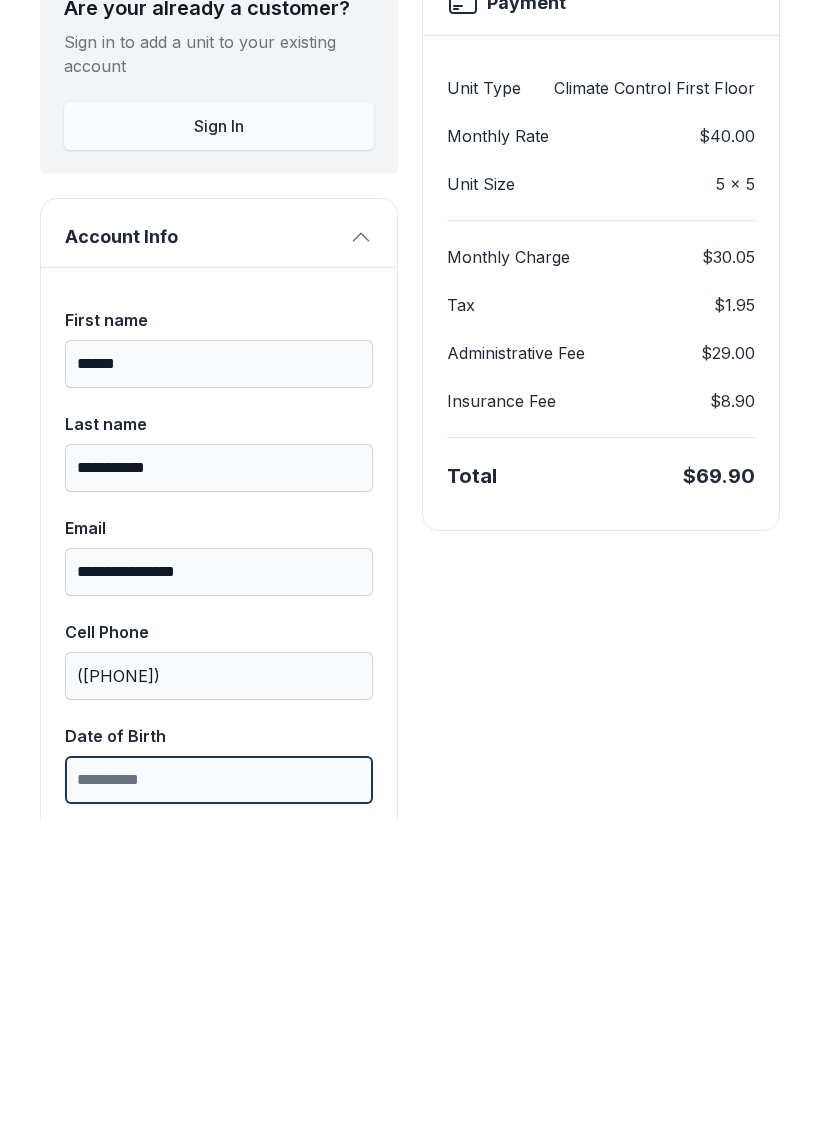 click on "Date of Birth" at bounding box center (219, 1092) 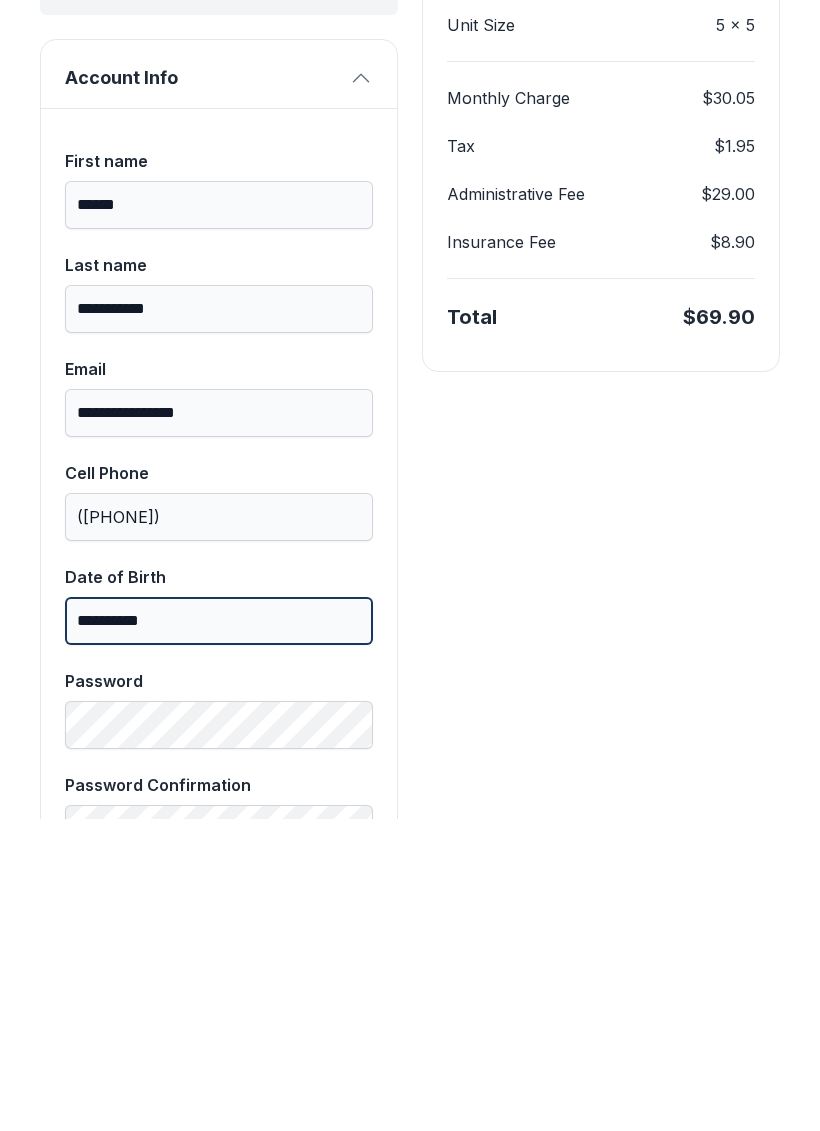 scroll, scrollTop: 330, scrollLeft: 0, axis: vertical 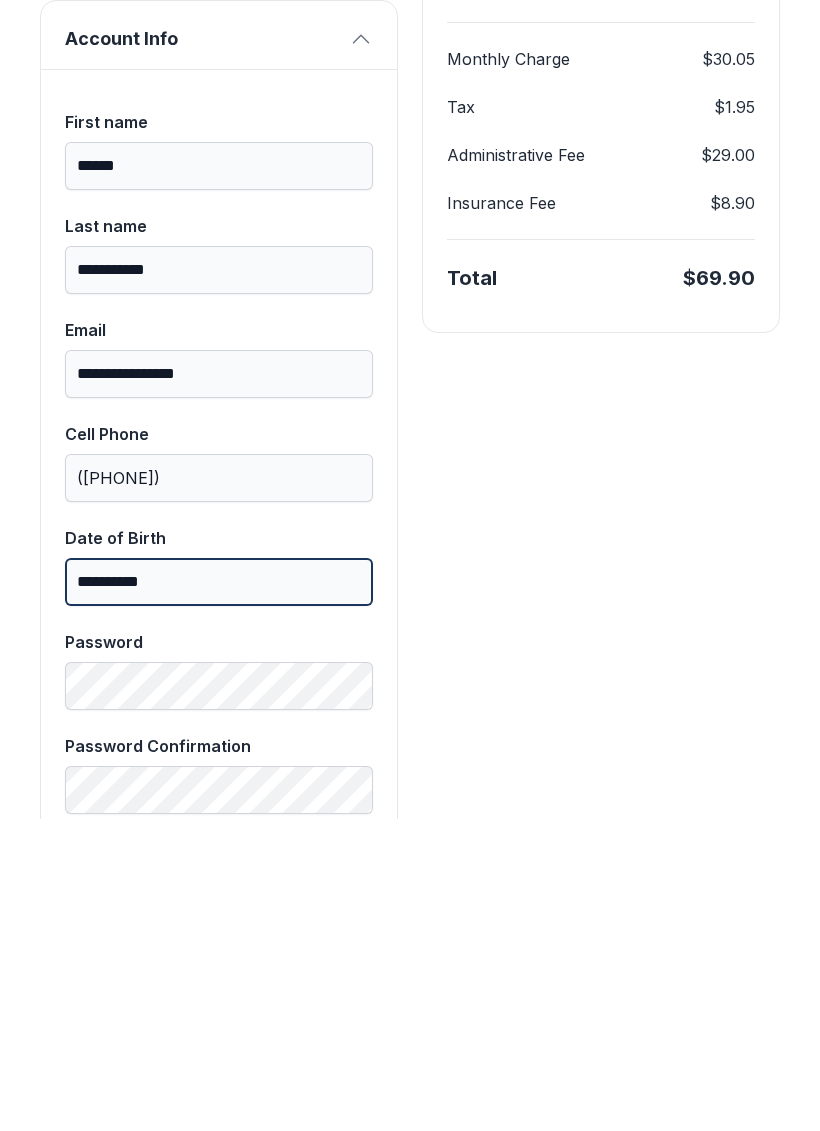 type on "**********" 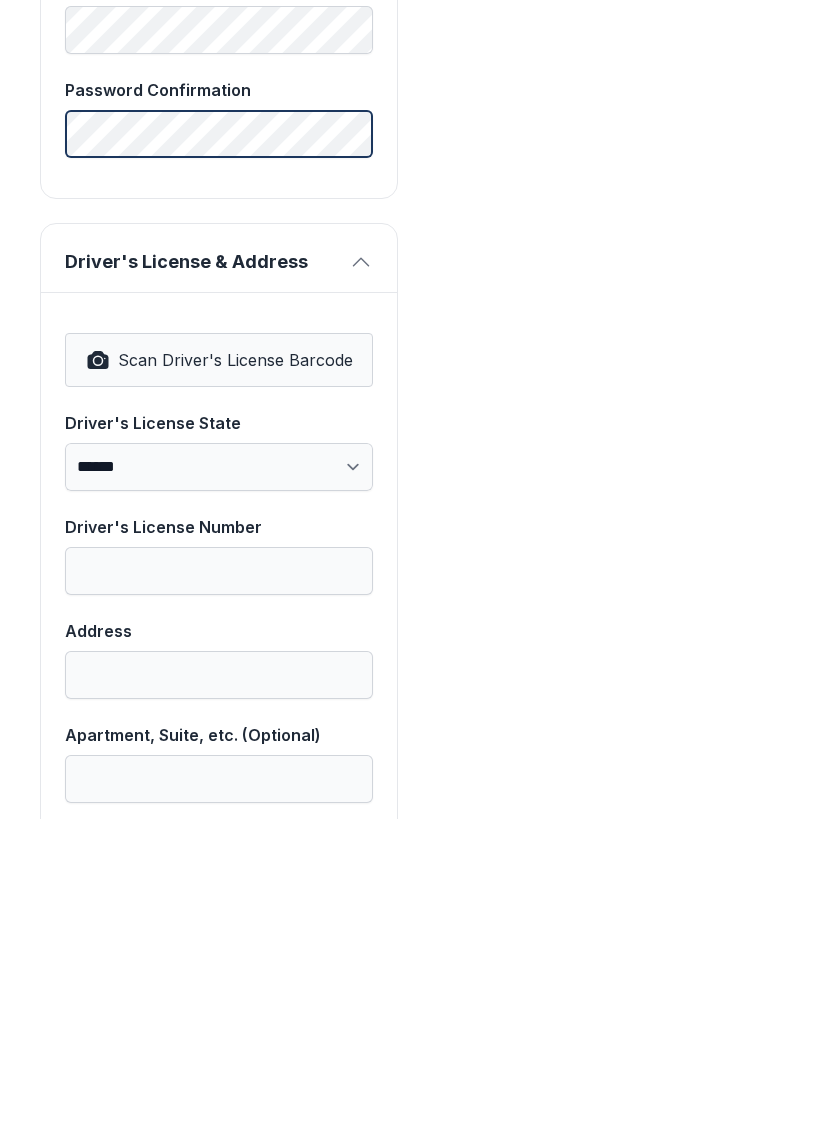 scroll, scrollTop: 984, scrollLeft: 0, axis: vertical 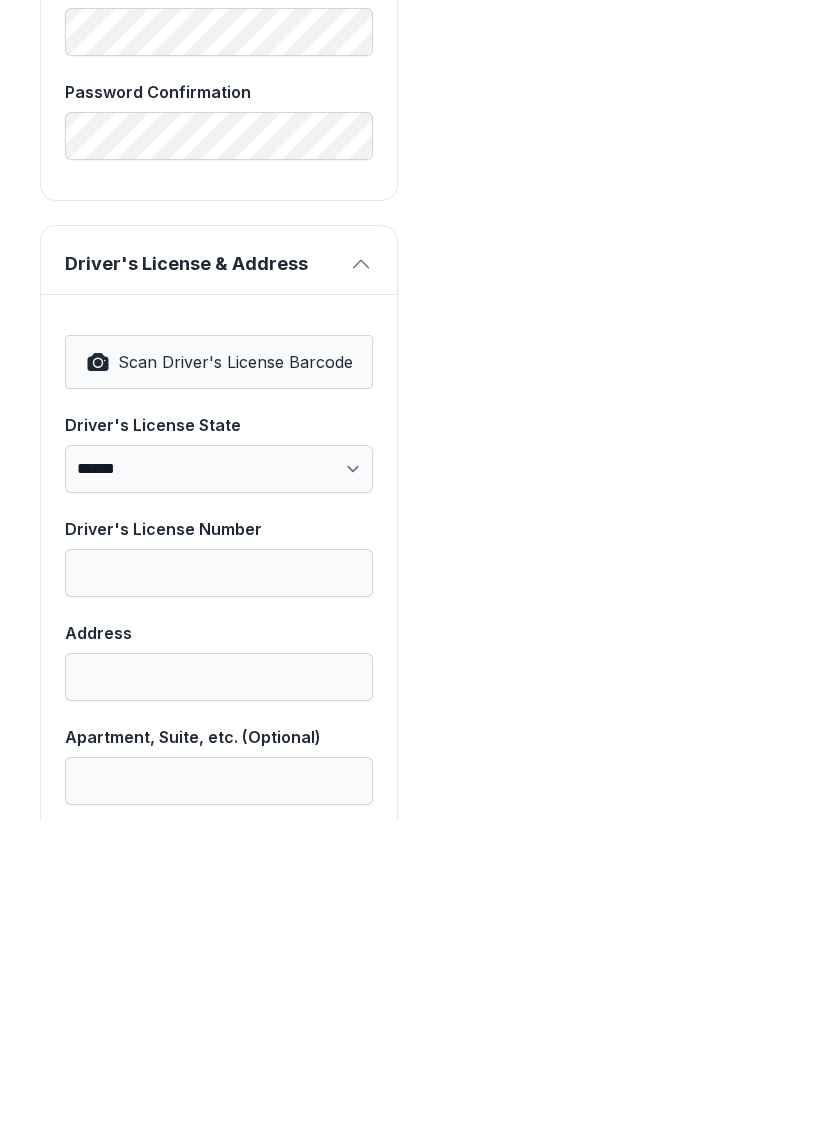click on "Scan Driver's License Barcode" at bounding box center (219, 674) 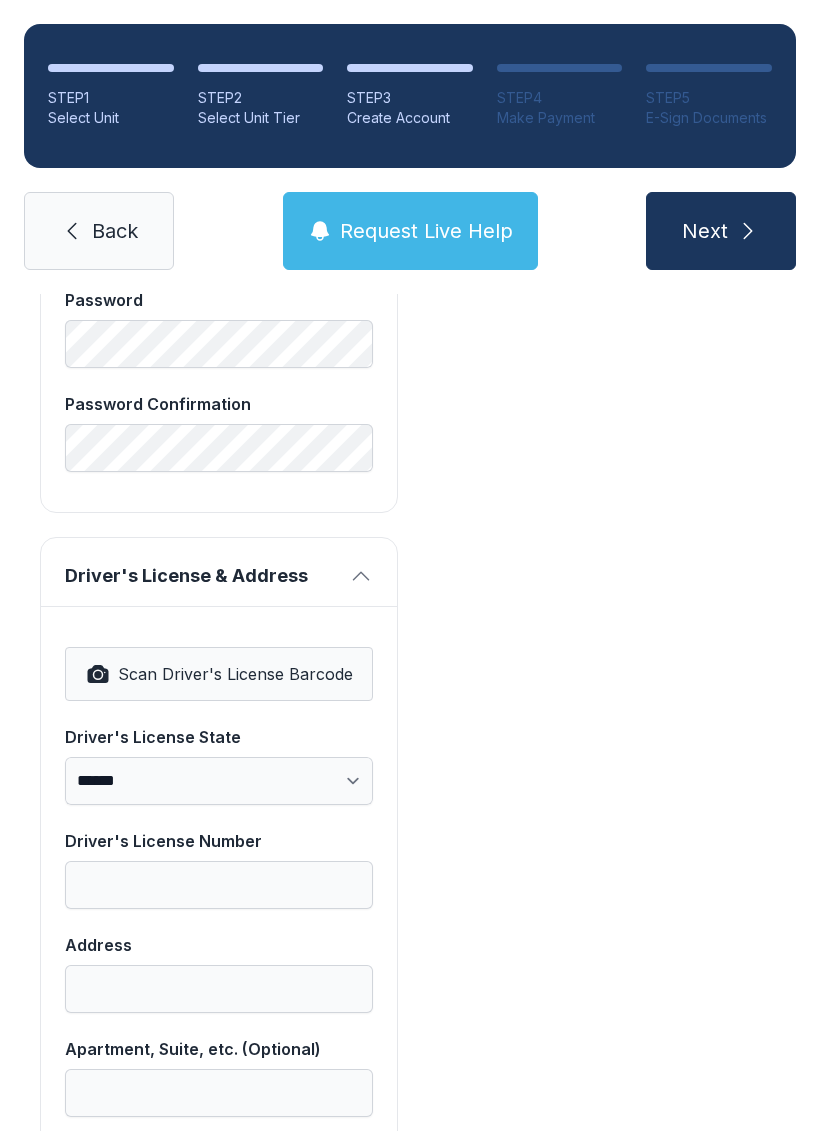 select on "**" 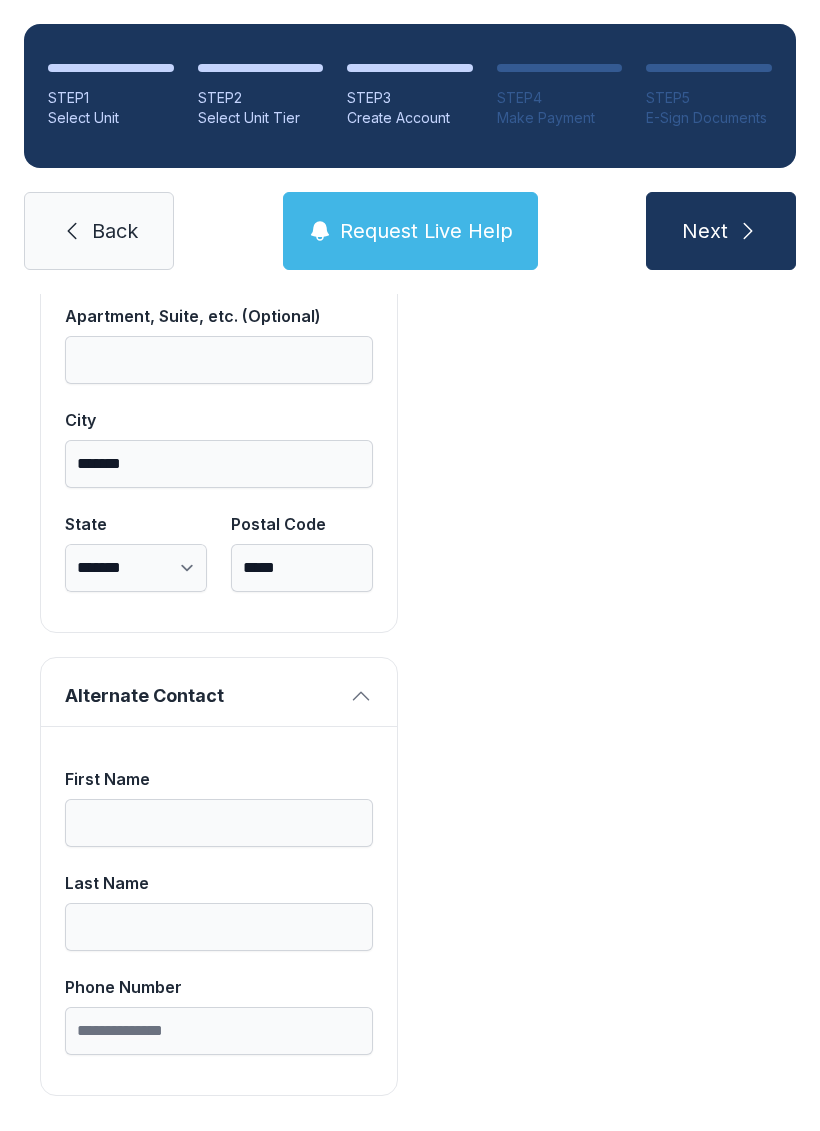 scroll, scrollTop: 1713, scrollLeft: 0, axis: vertical 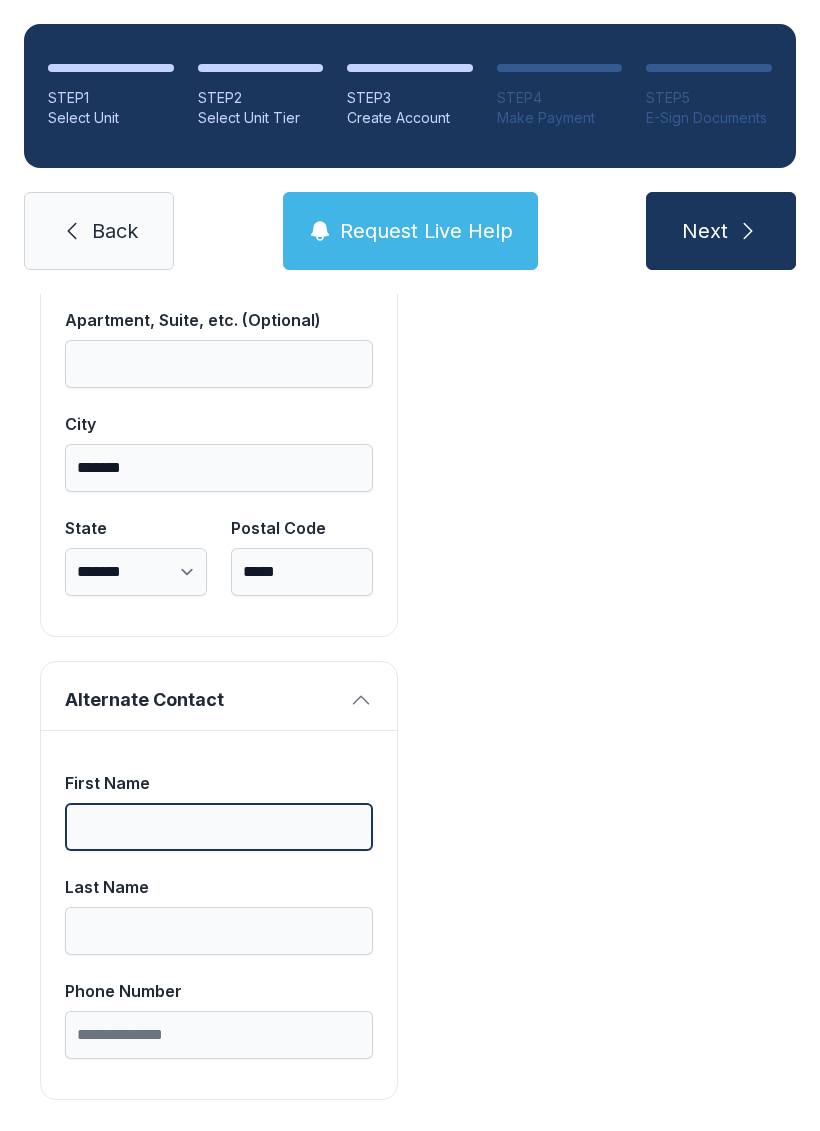 click on "First Name" at bounding box center [219, 827] 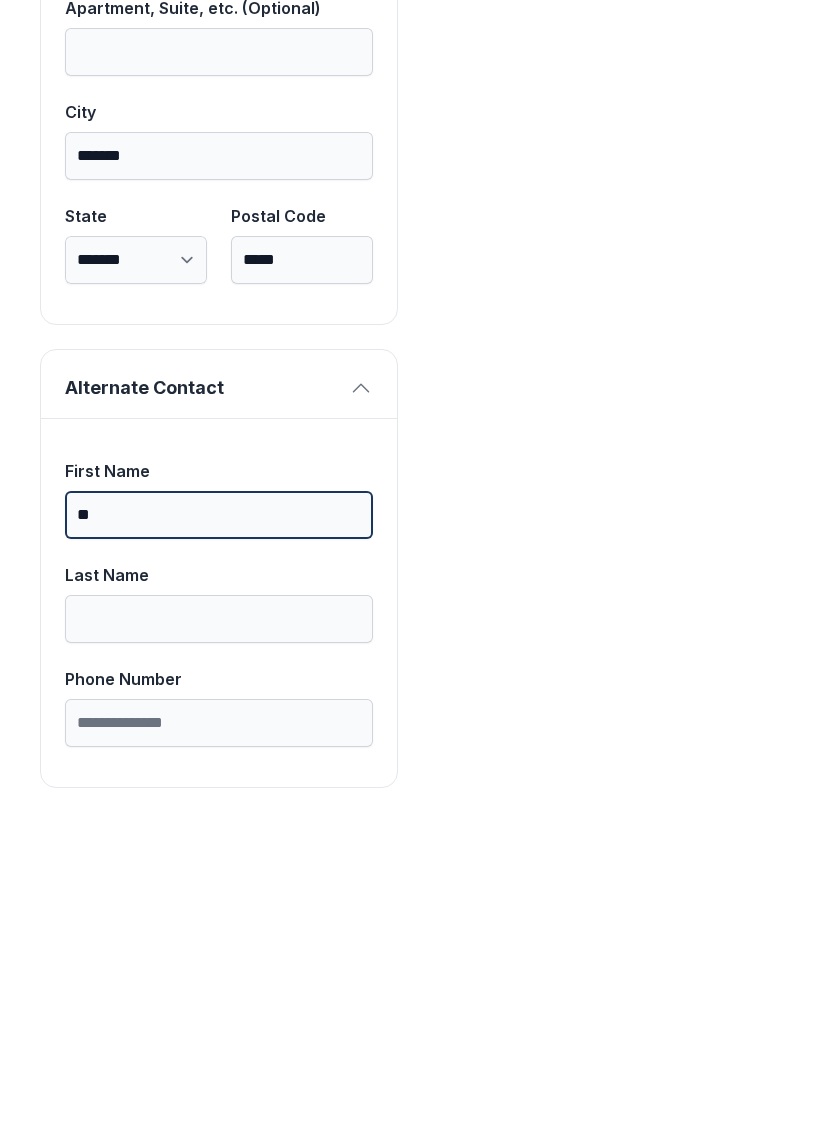 type on "*" 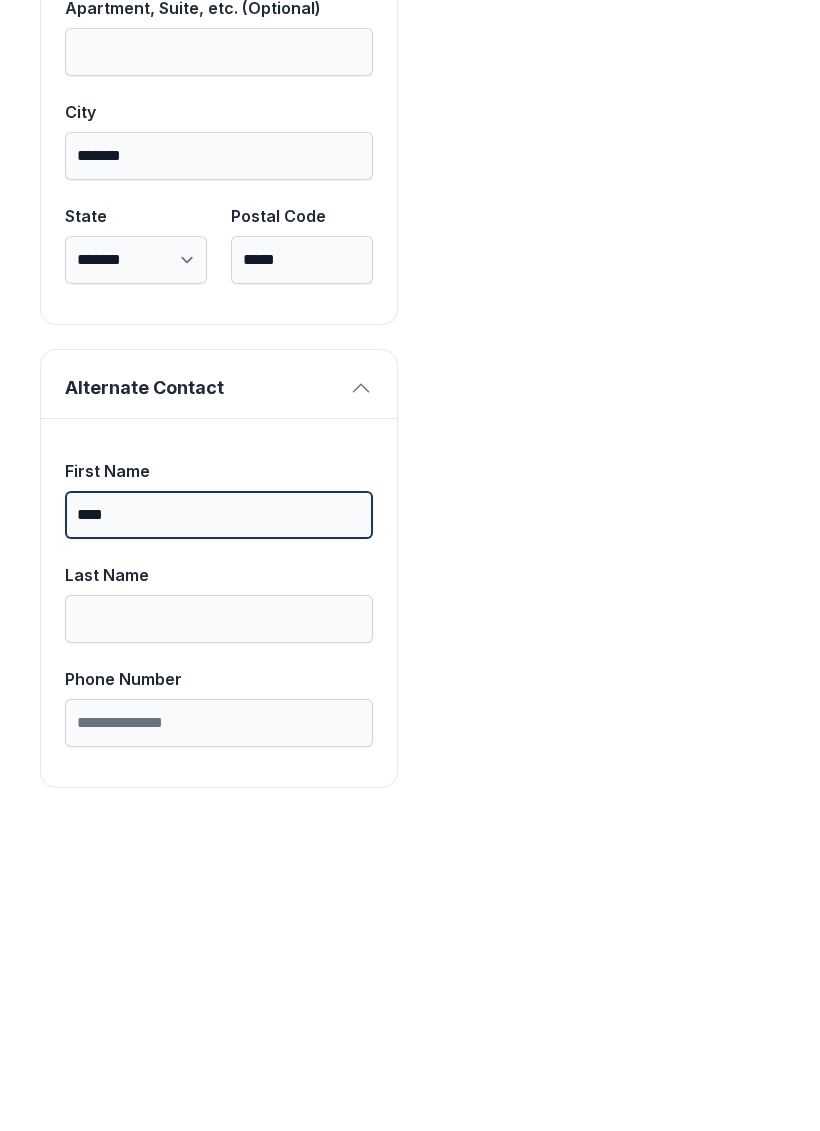 type on "****" 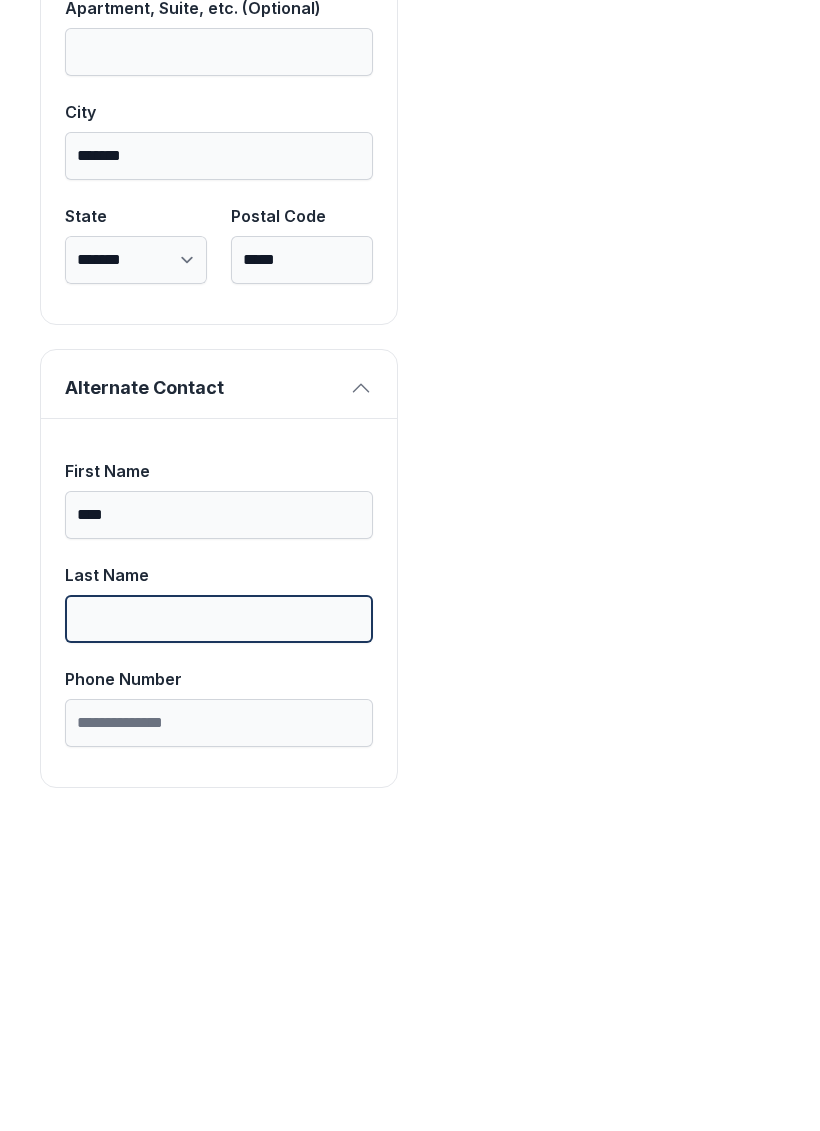 click on "Last Name" at bounding box center [219, 931] 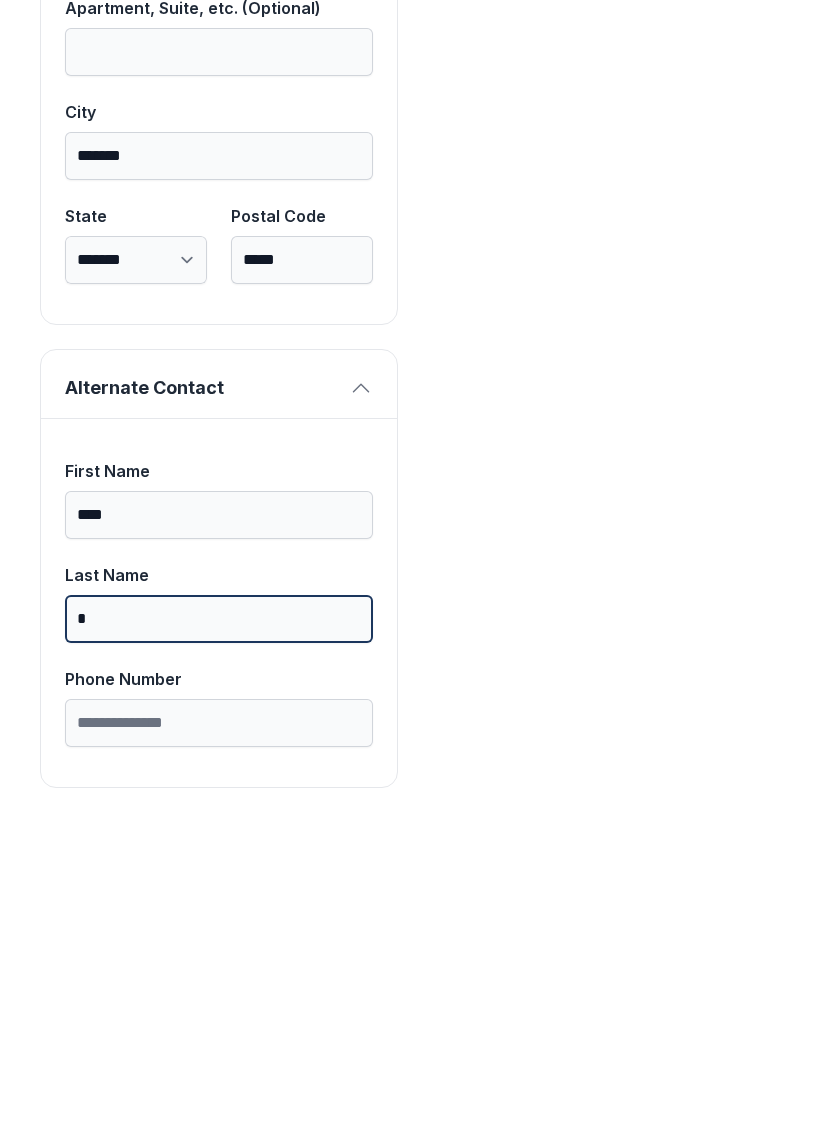 type on "*" 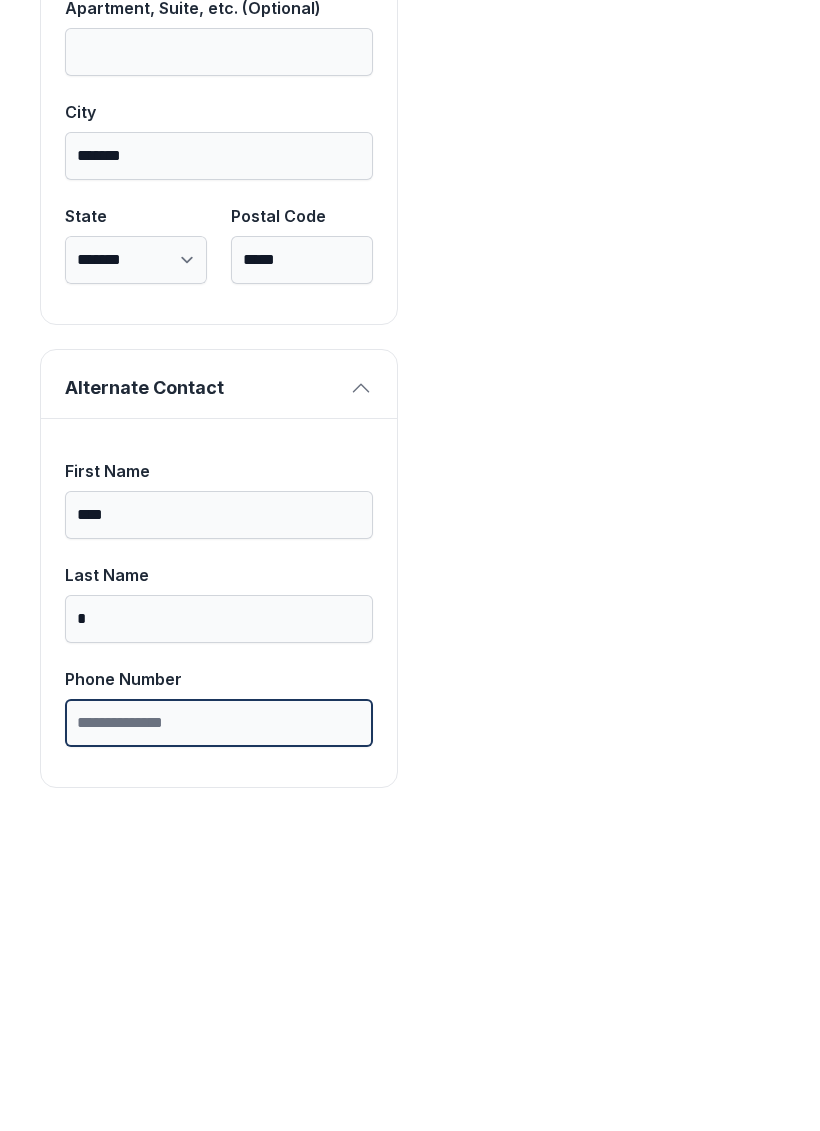 click on "Phone Number" at bounding box center [219, 1035] 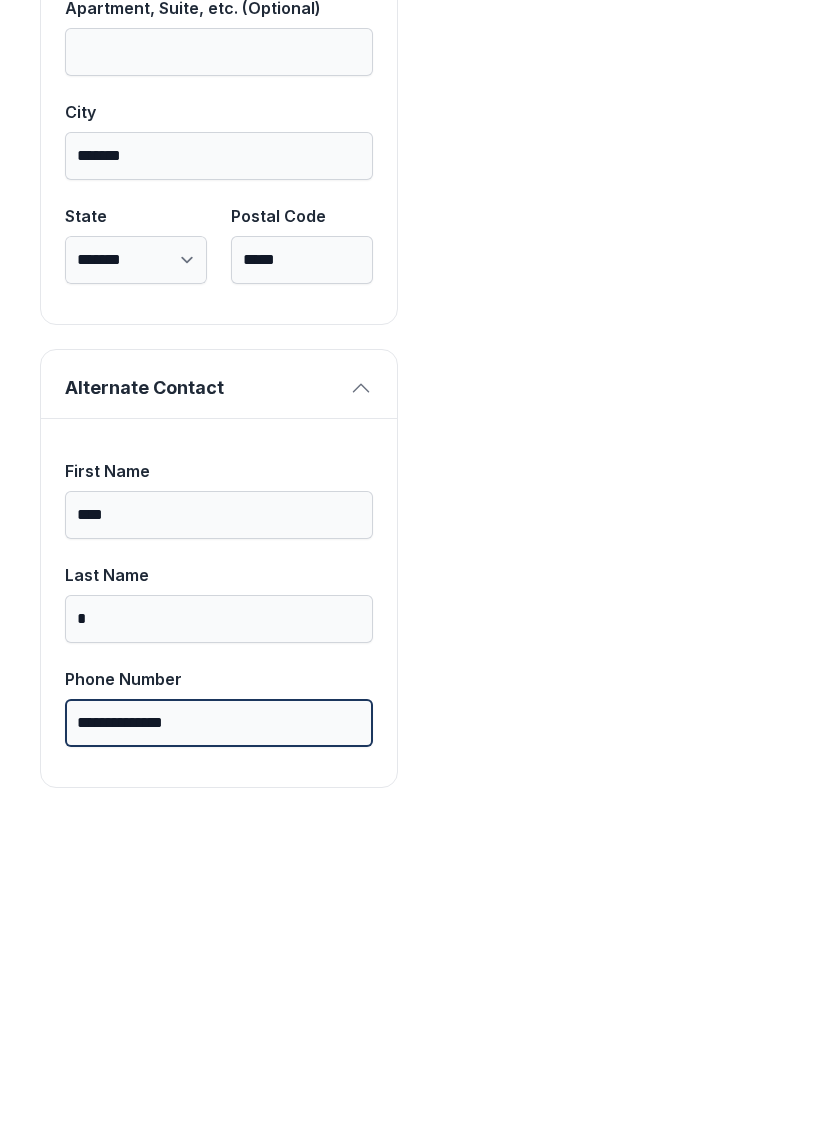 type on "**********" 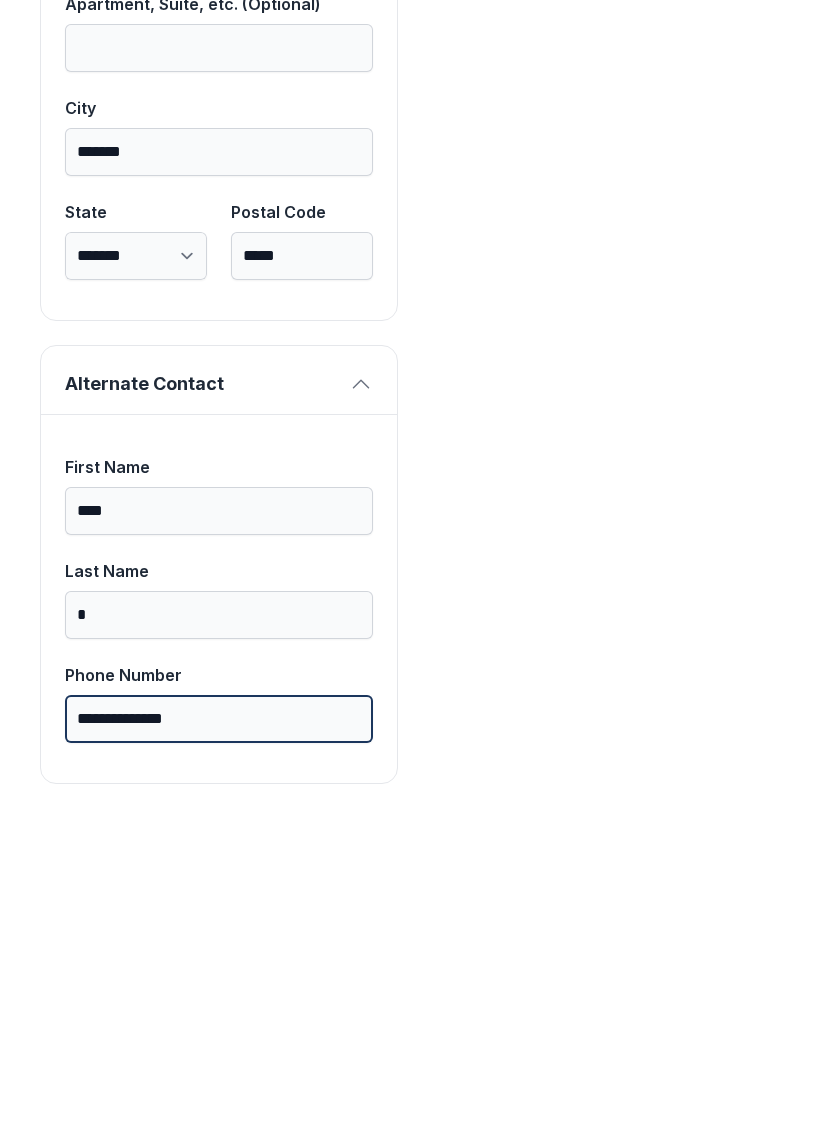scroll, scrollTop: 1713, scrollLeft: 0, axis: vertical 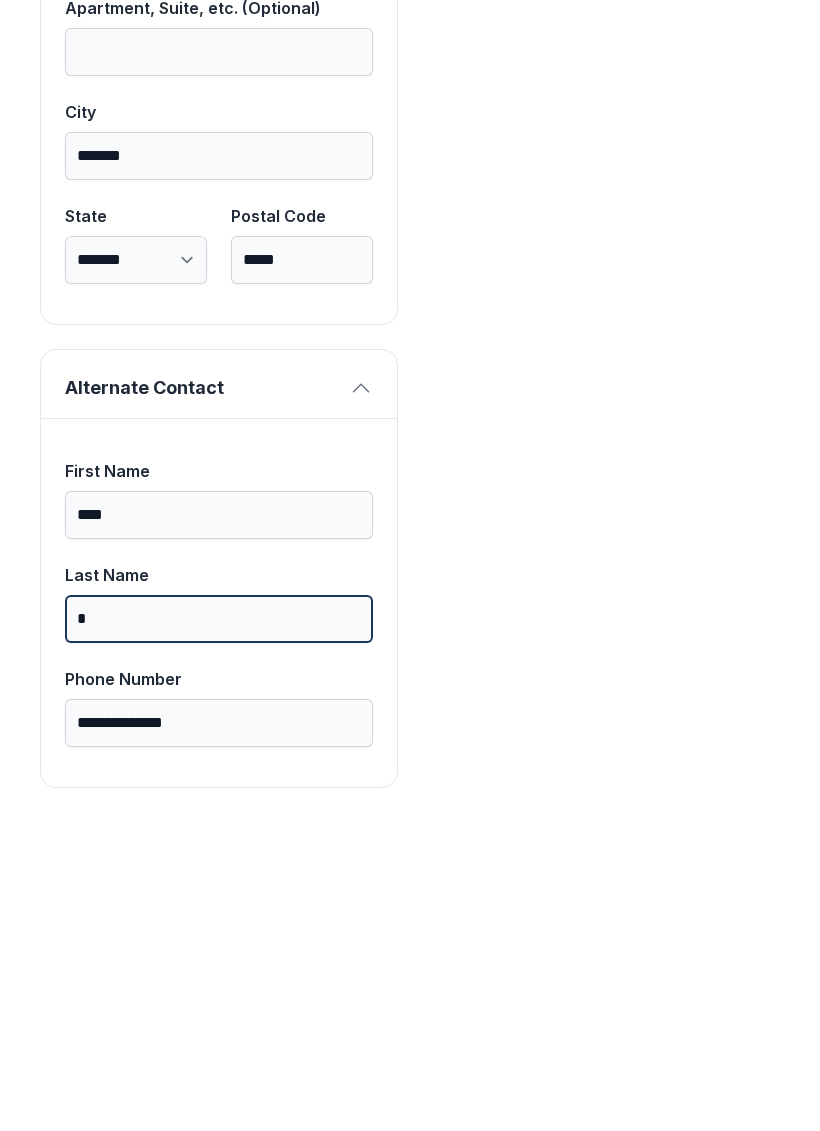 click on "*" at bounding box center (219, 931) 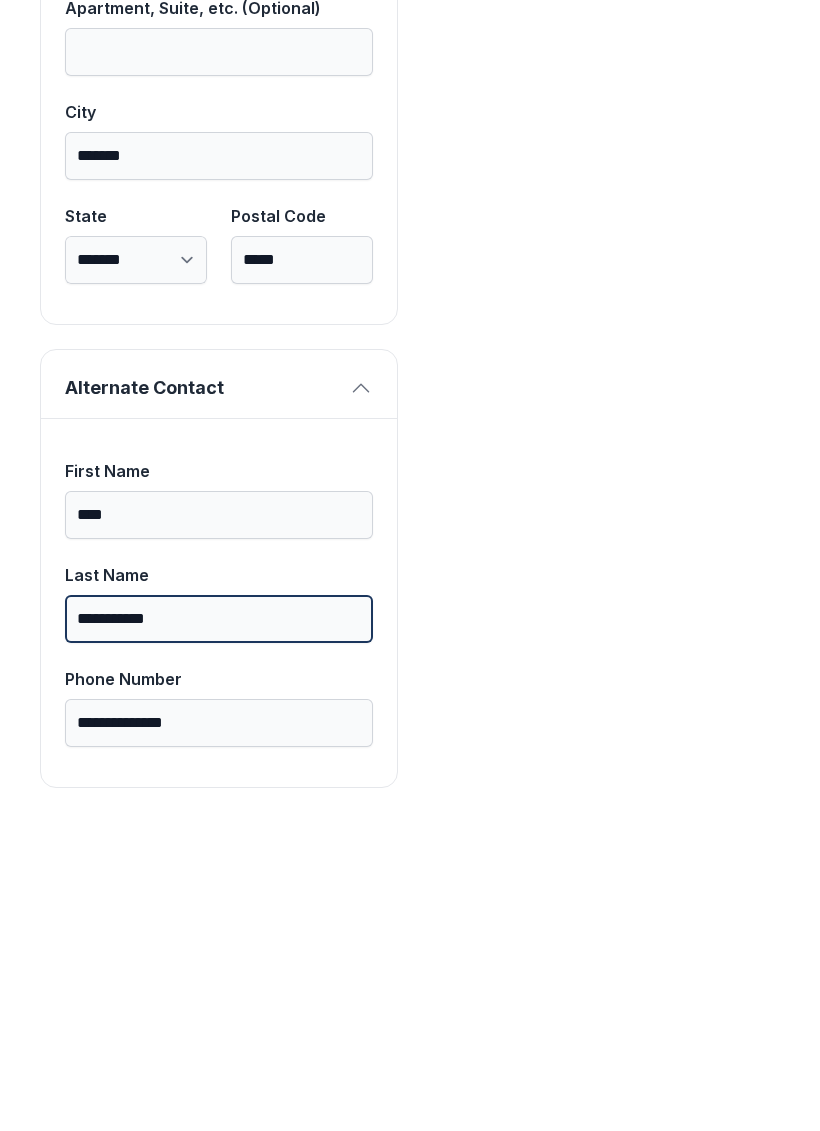 type on "**********" 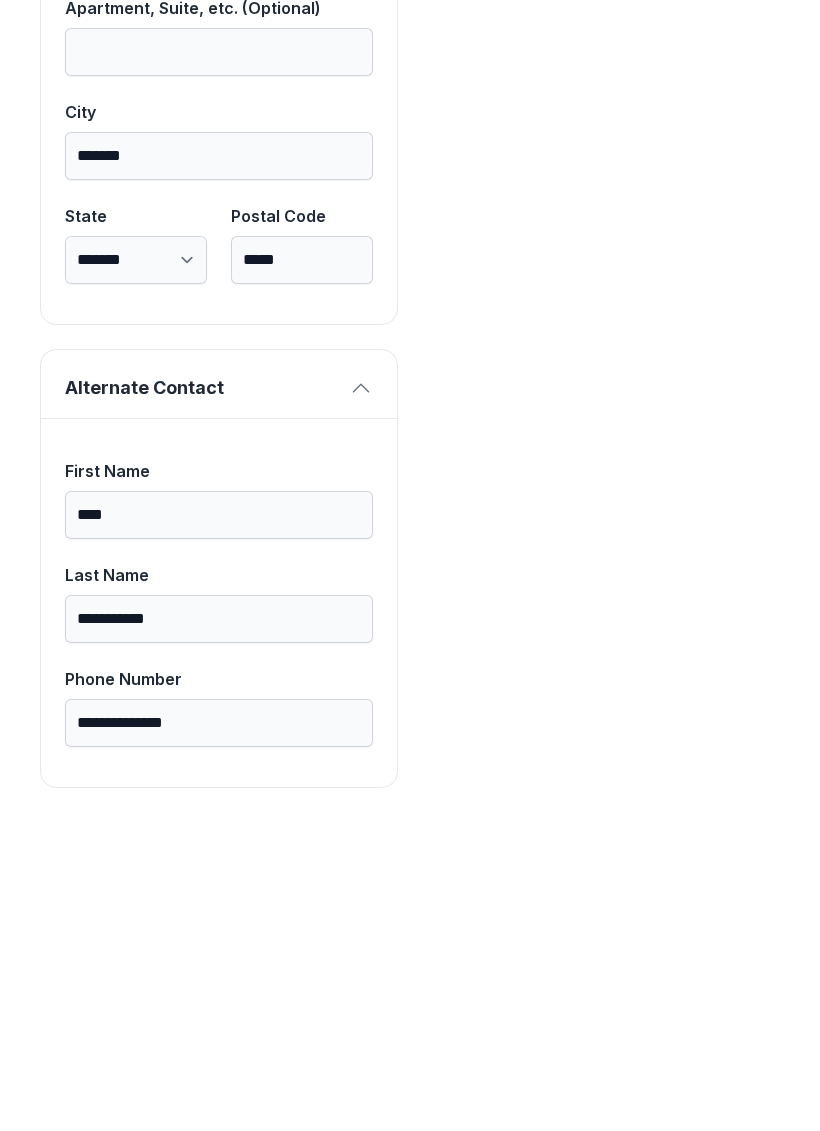 click on "**********" at bounding box center (410, -120) 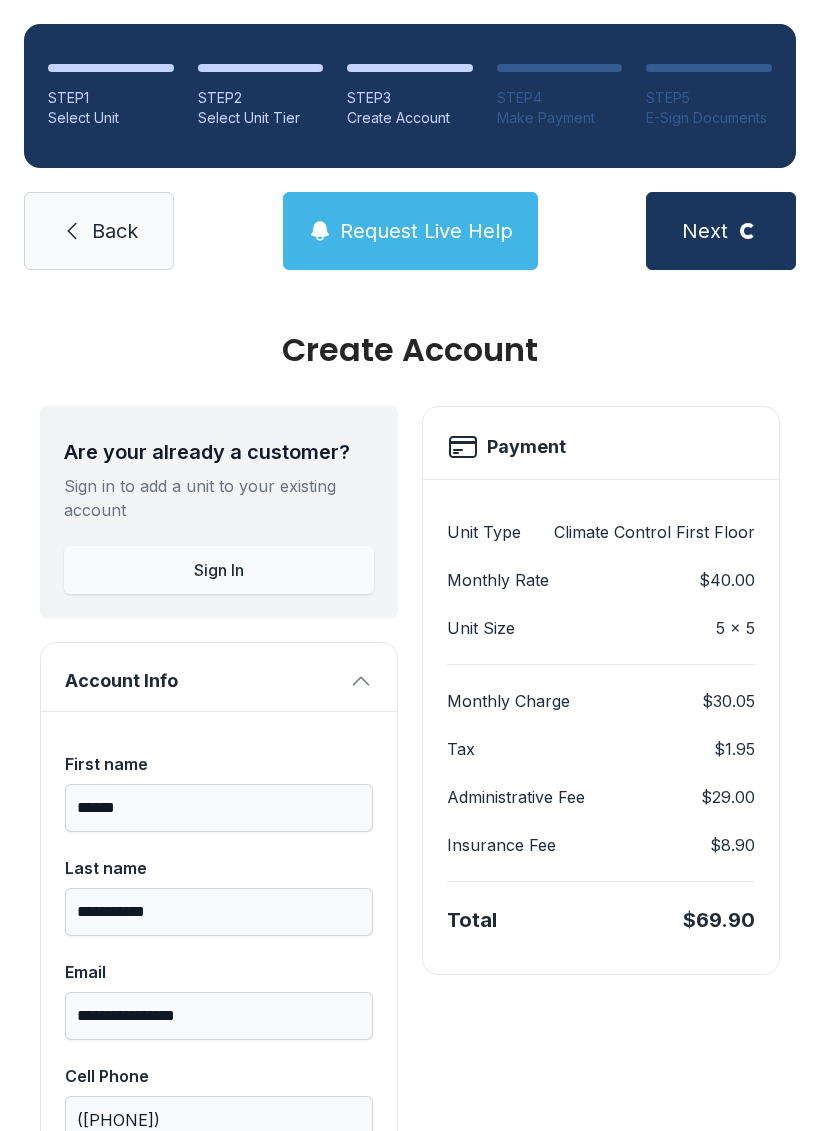 scroll, scrollTop: 0, scrollLeft: 0, axis: both 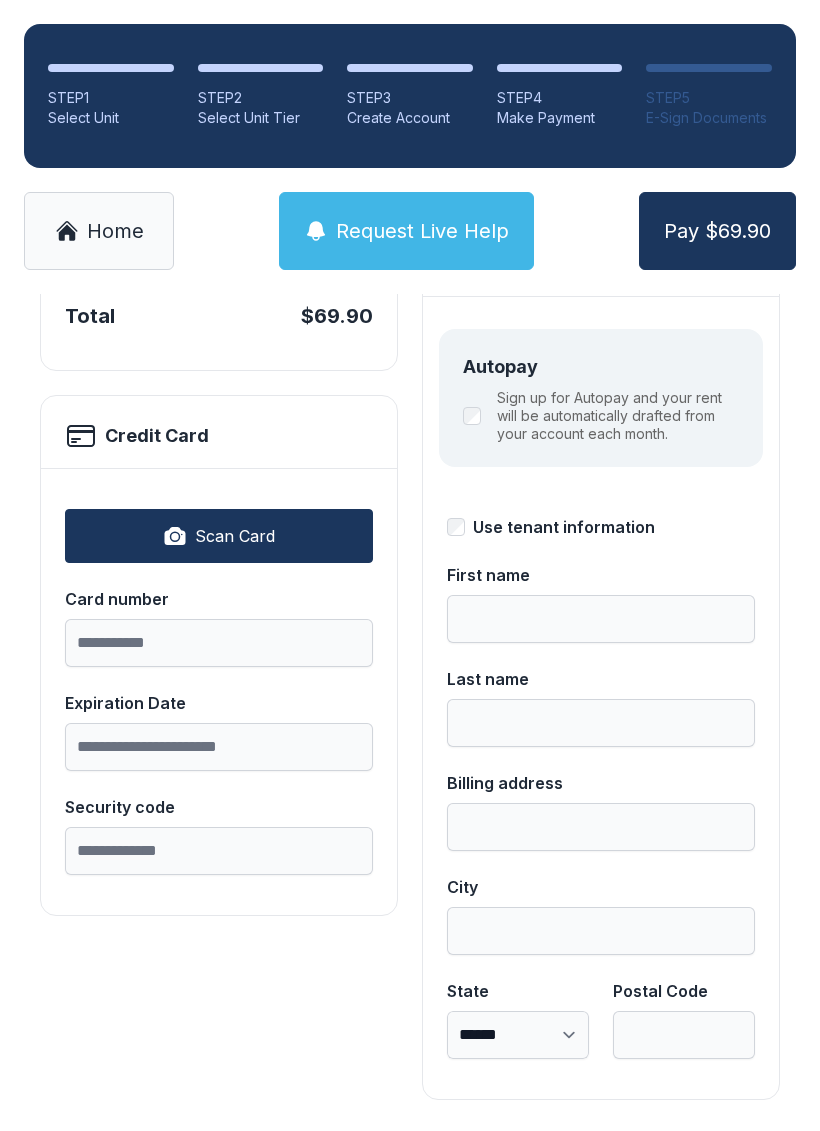 click on "Credit Card" at bounding box center (219, 436) 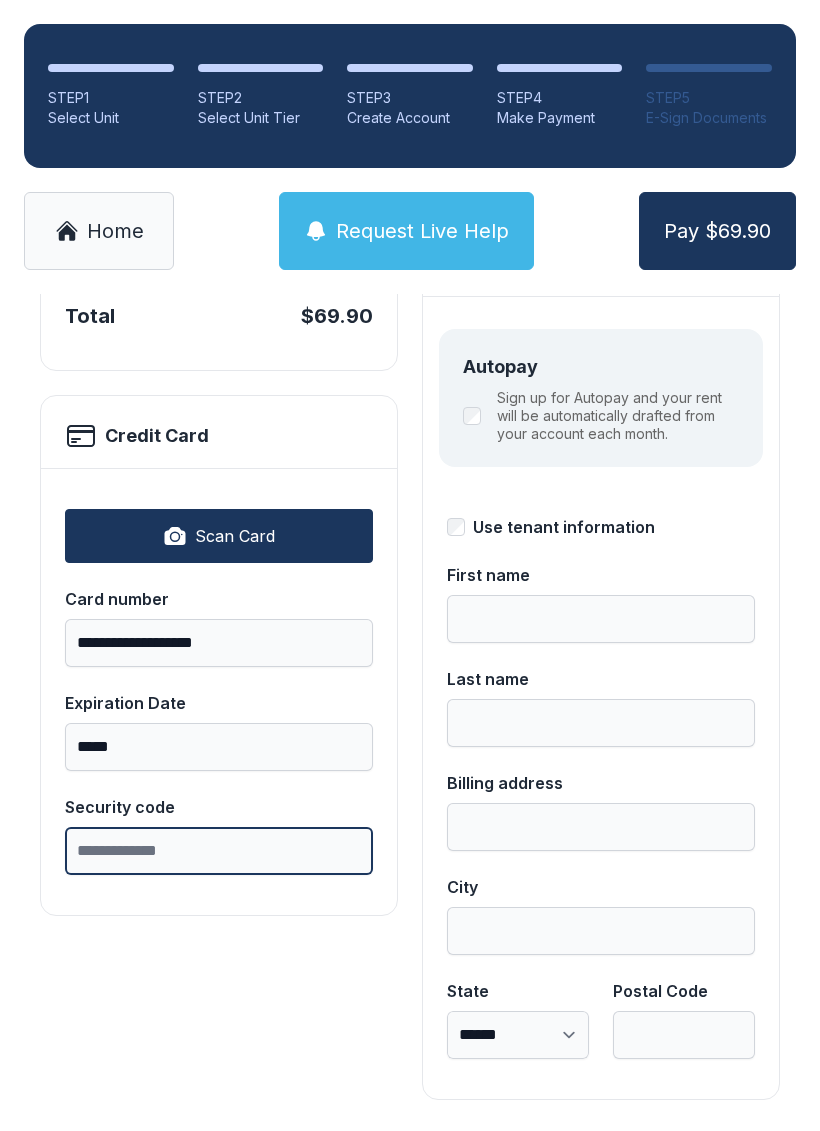 click on "Security code" at bounding box center (219, 851) 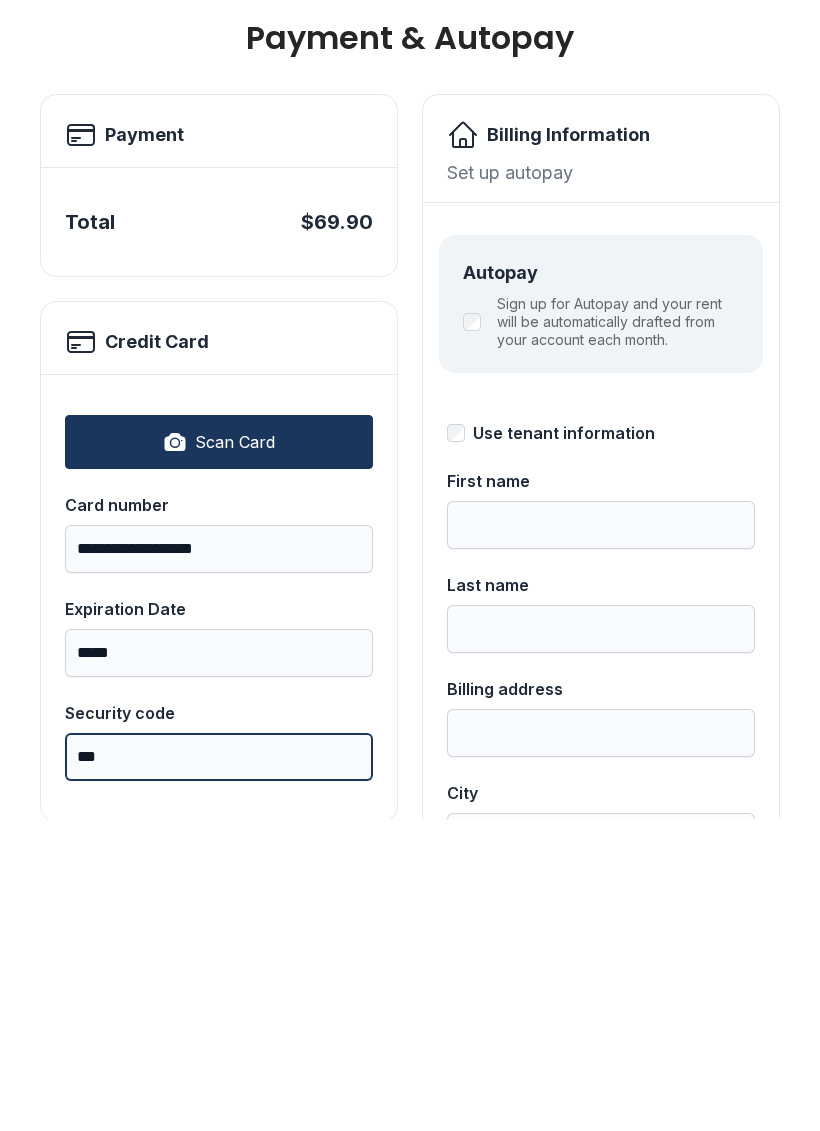 scroll, scrollTop: 0, scrollLeft: 0, axis: both 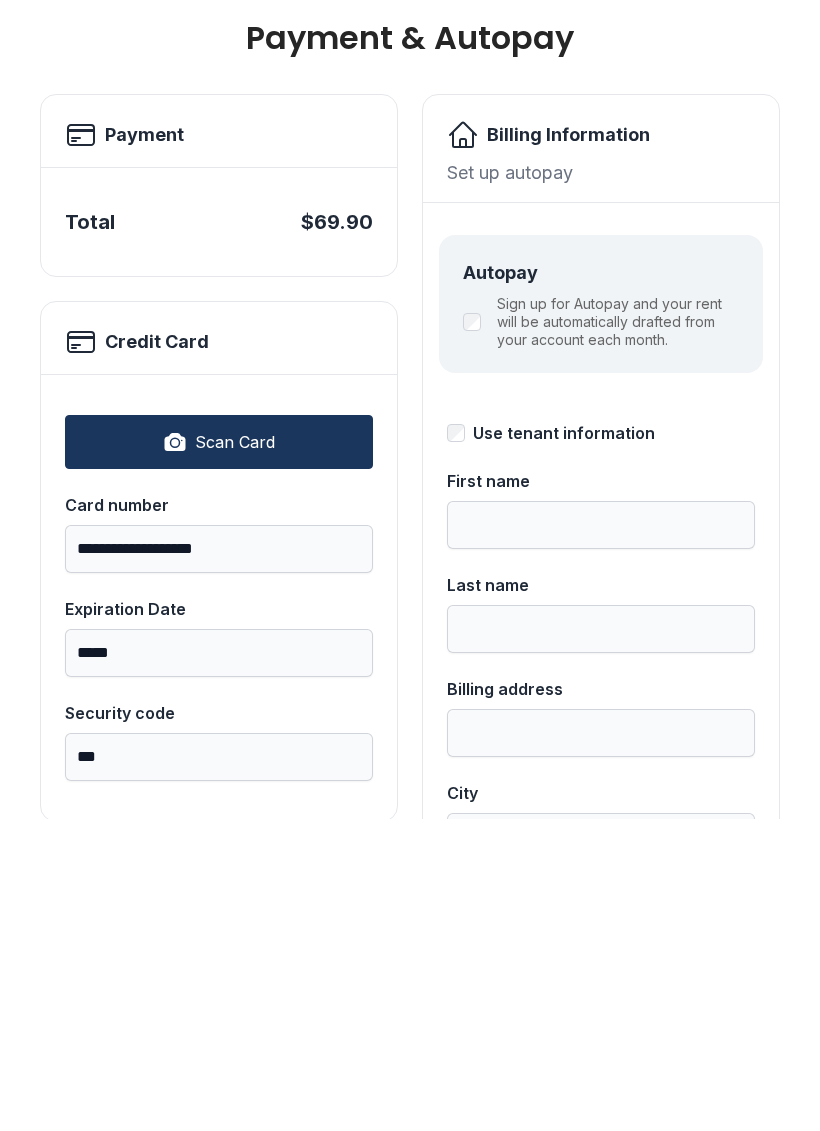 click on "**********" at bounding box center (601, 916) 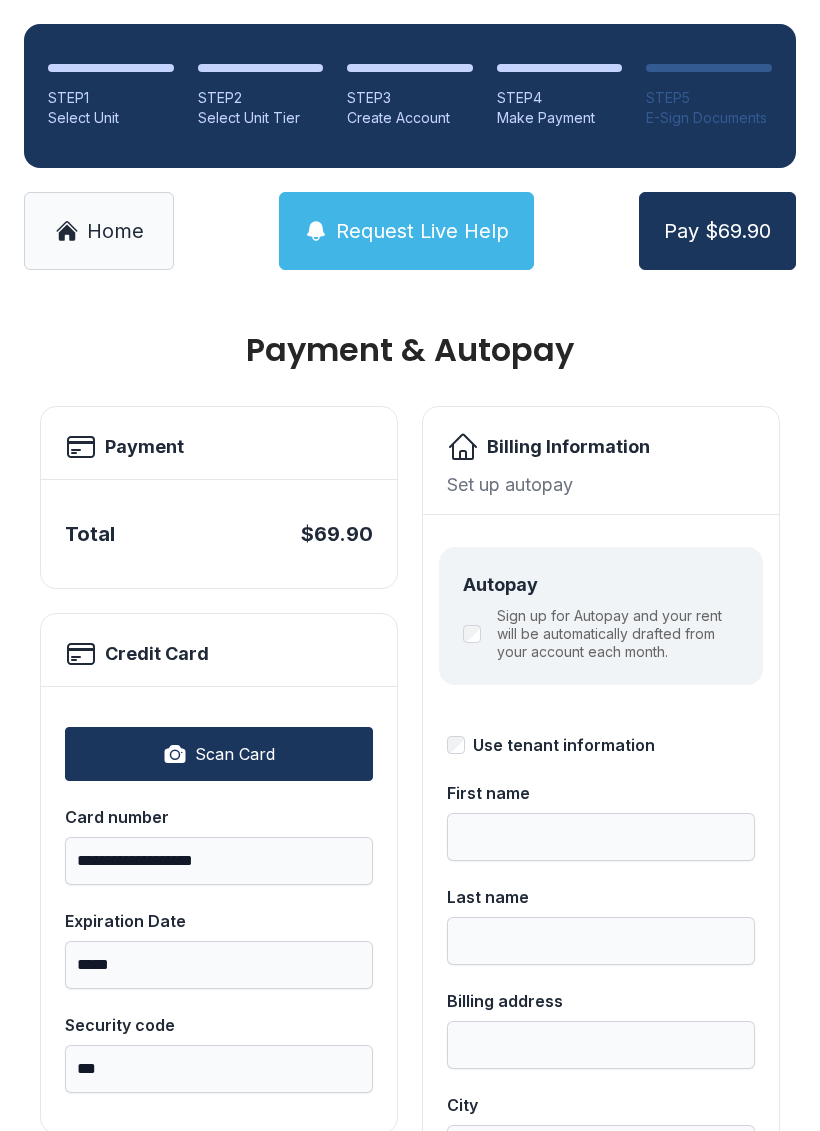 click on "Use tenant information" at bounding box center [564, 745] 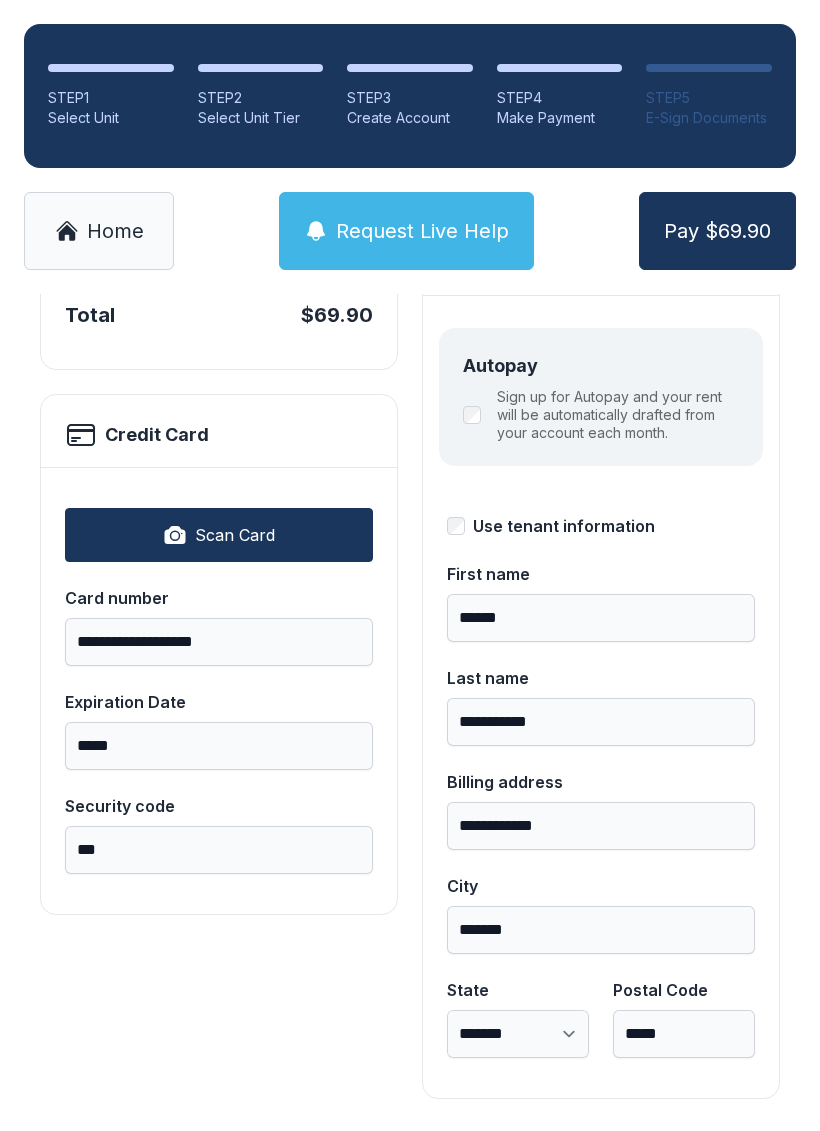 scroll, scrollTop: 218, scrollLeft: 0, axis: vertical 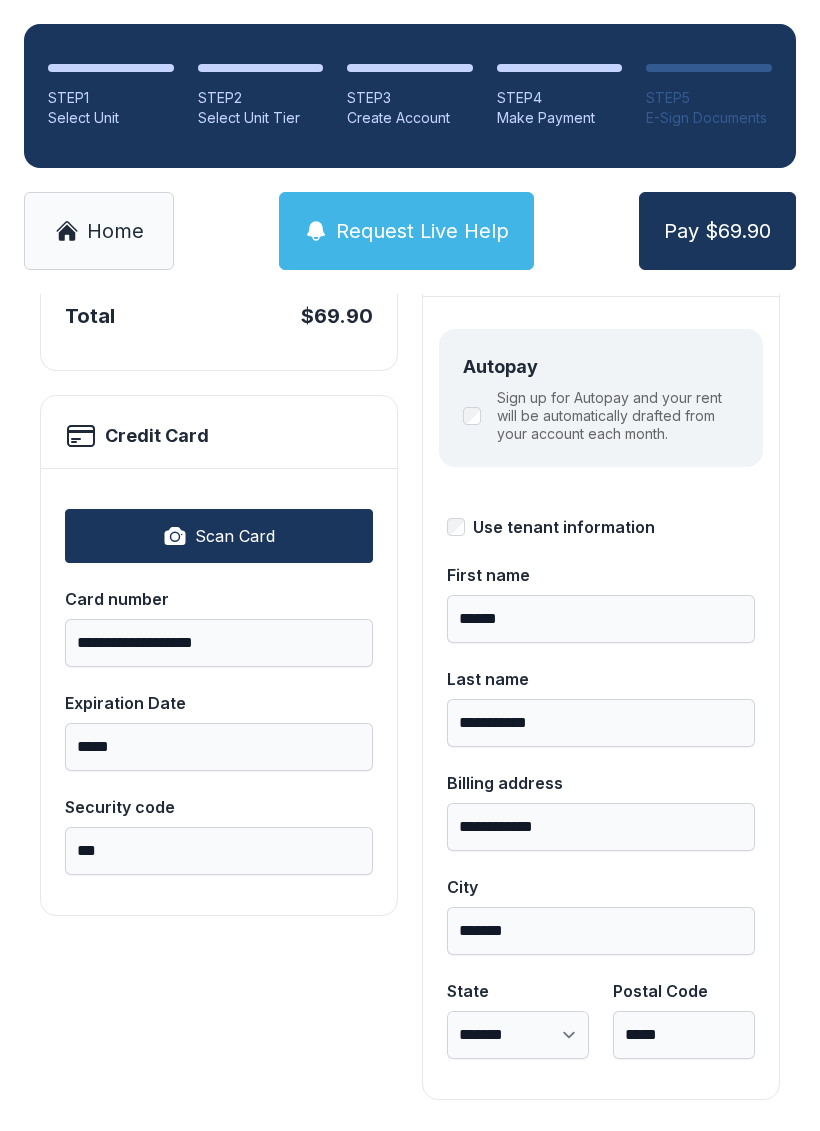 click on "Pay $69.90" at bounding box center (717, 231) 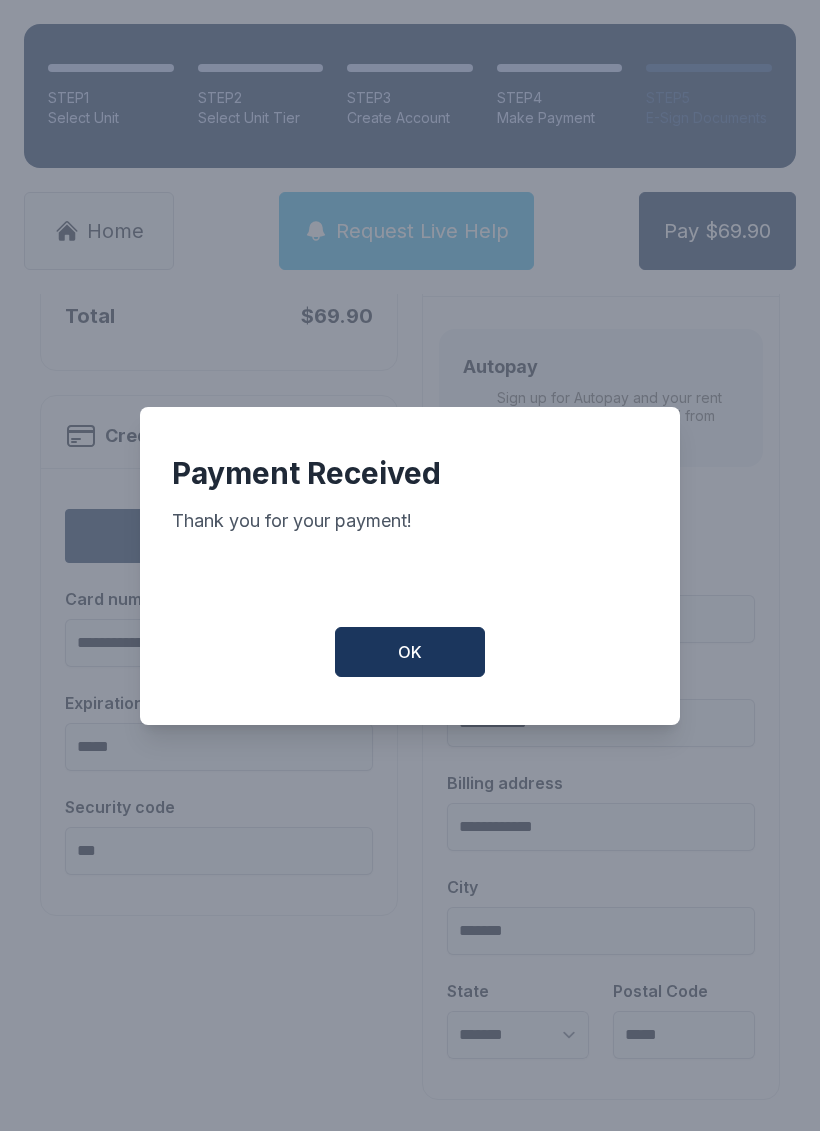click on "OK" at bounding box center (410, 652) 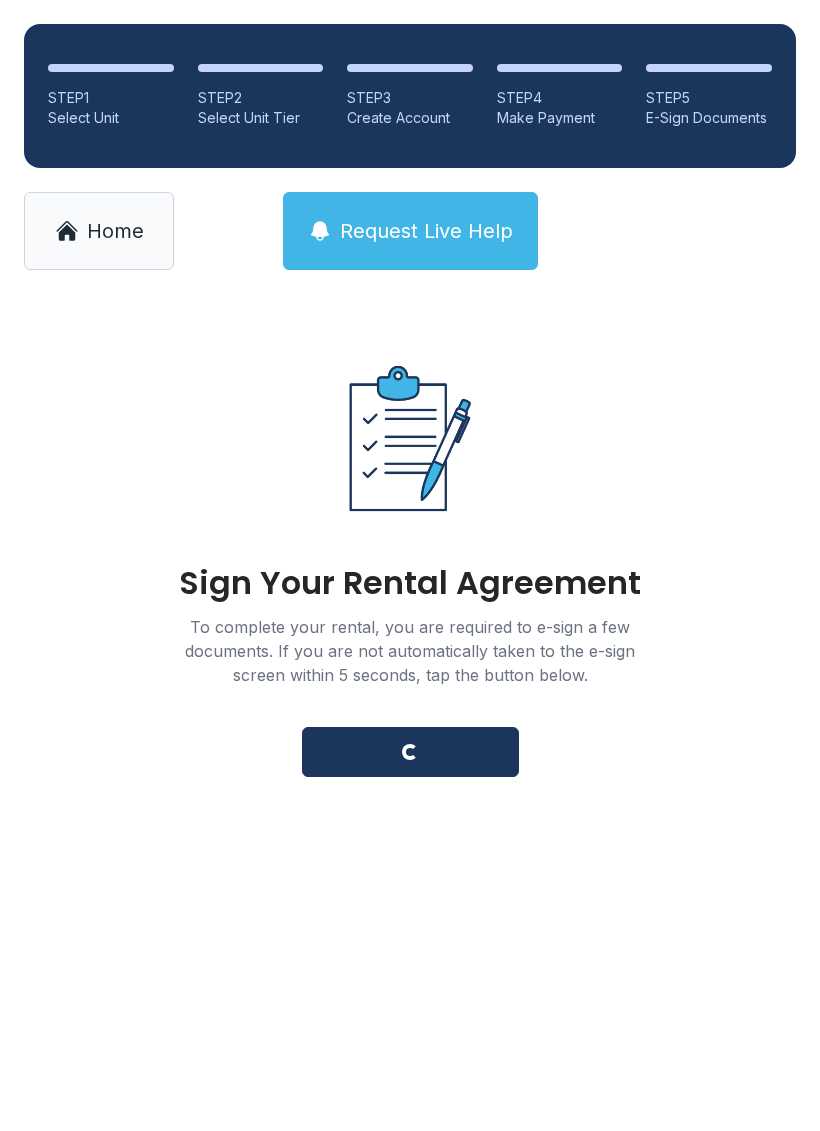 scroll, scrollTop: 0, scrollLeft: 0, axis: both 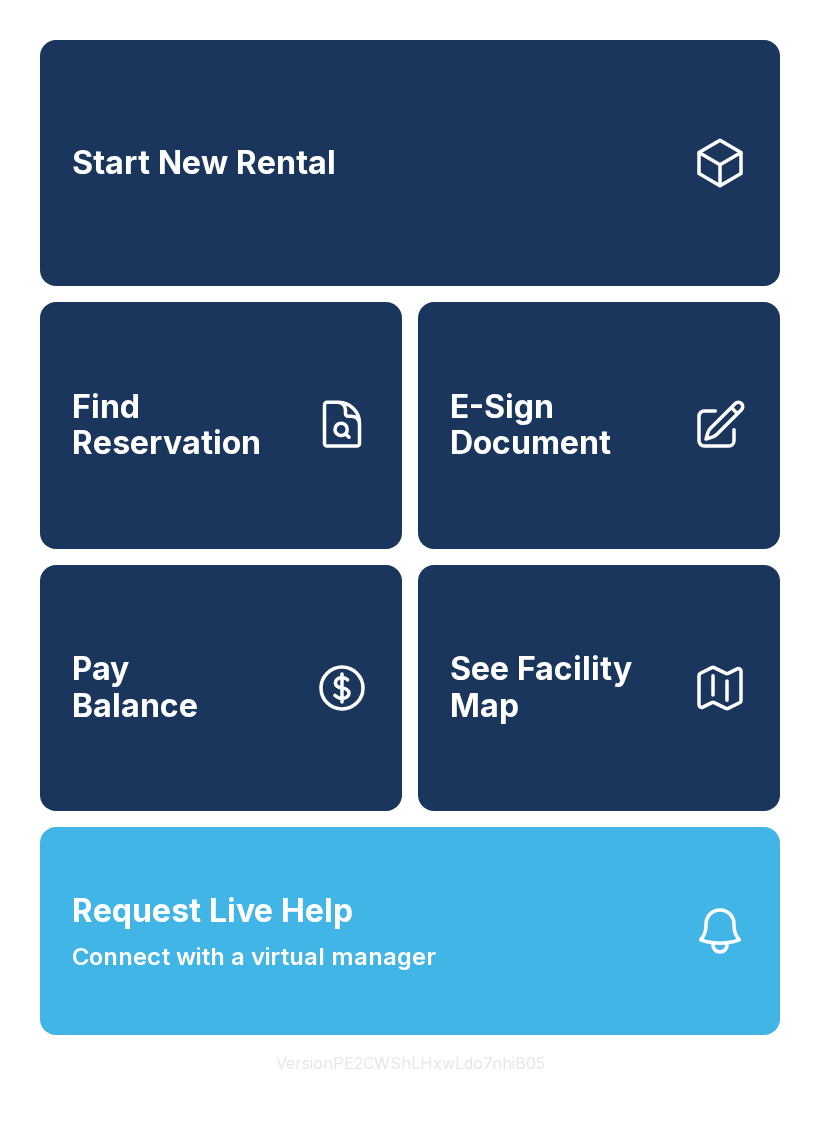 click on "E-Sign Document" at bounding box center (563, 425) 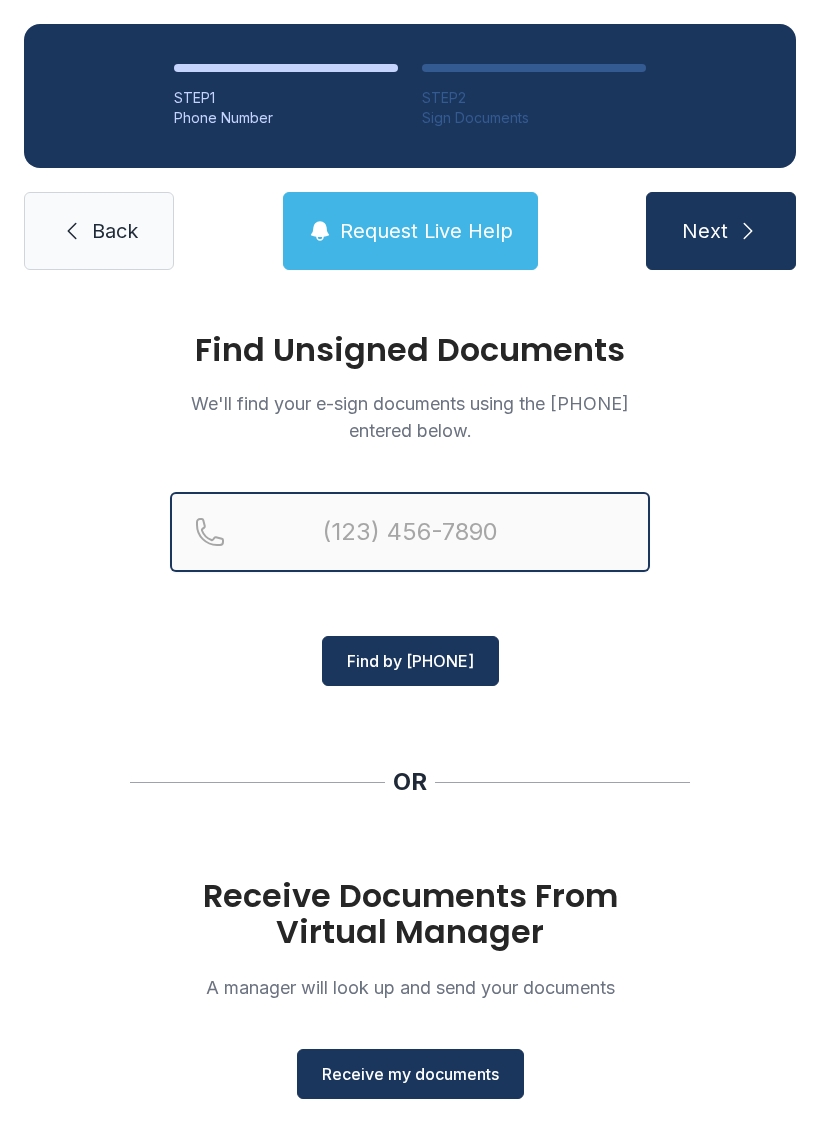 click at bounding box center (410, 532) 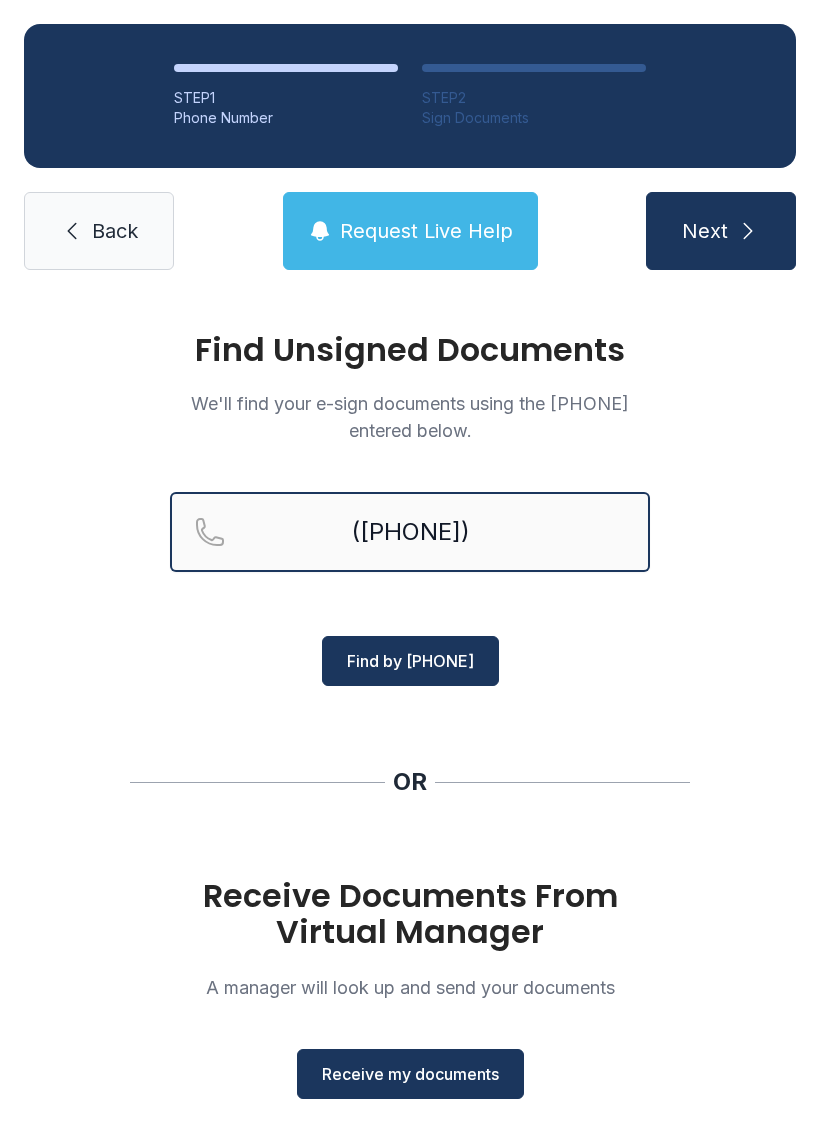 type on "([PHONE])" 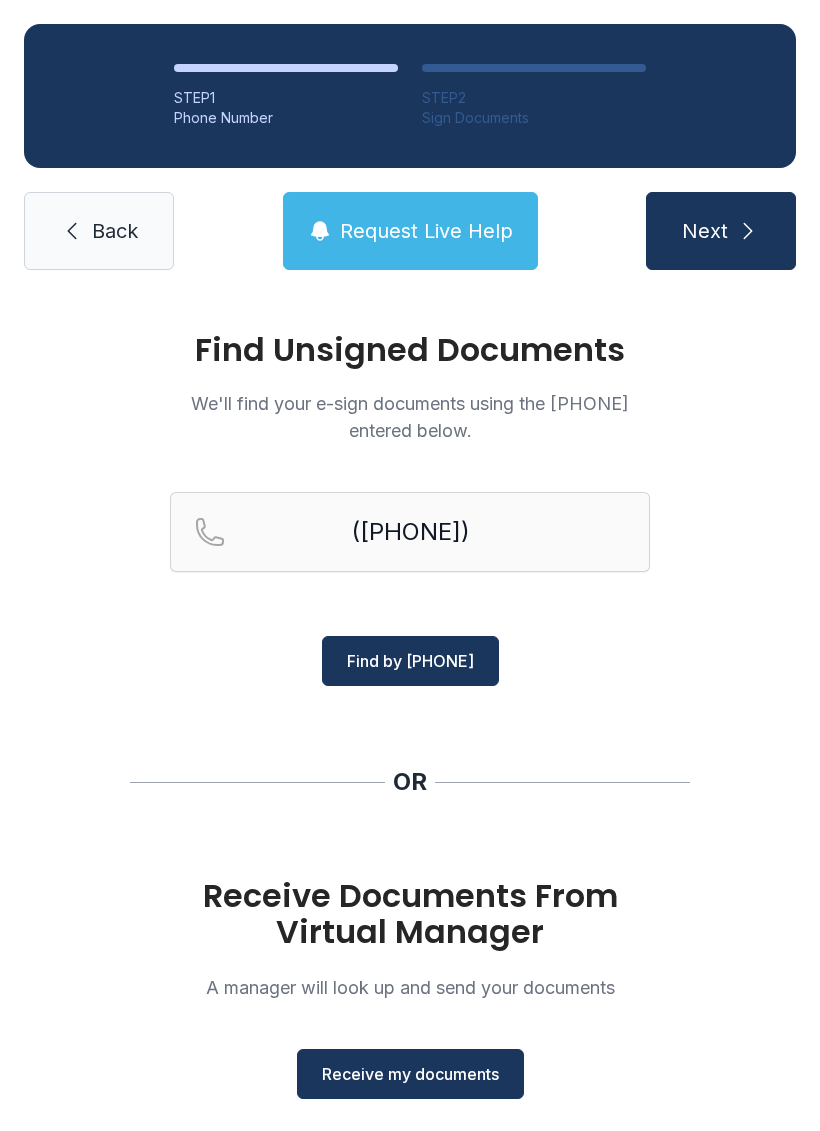 click on "Find by [PHONE]" at bounding box center [410, 661] 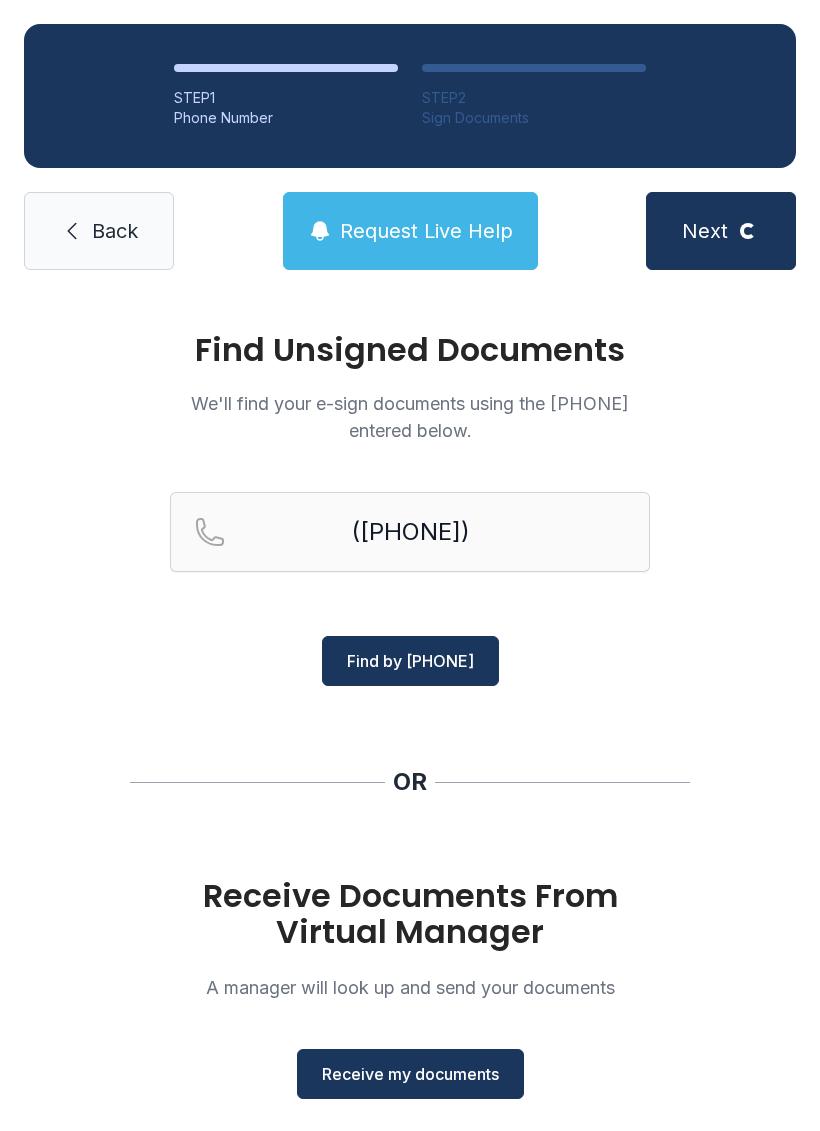 click on "Find by [PHONE]" at bounding box center (410, 661) 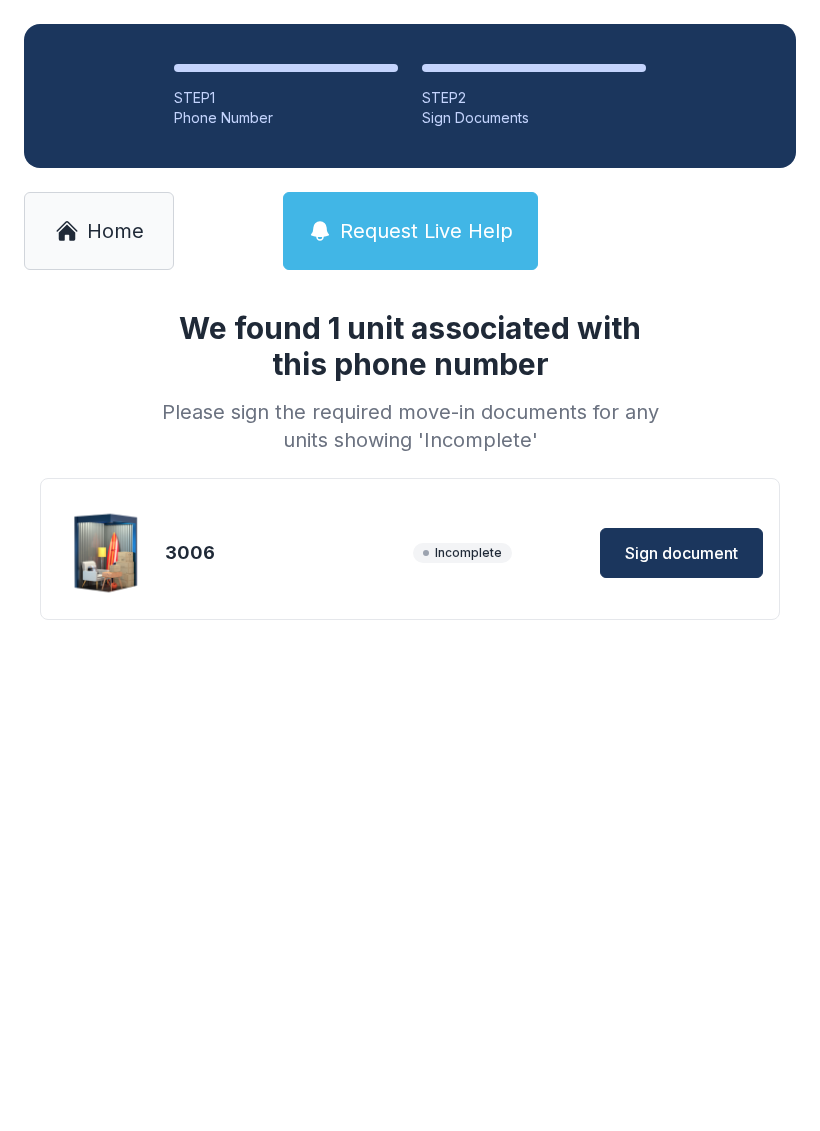 click on "Sign document" at bounding box center (681, 553) 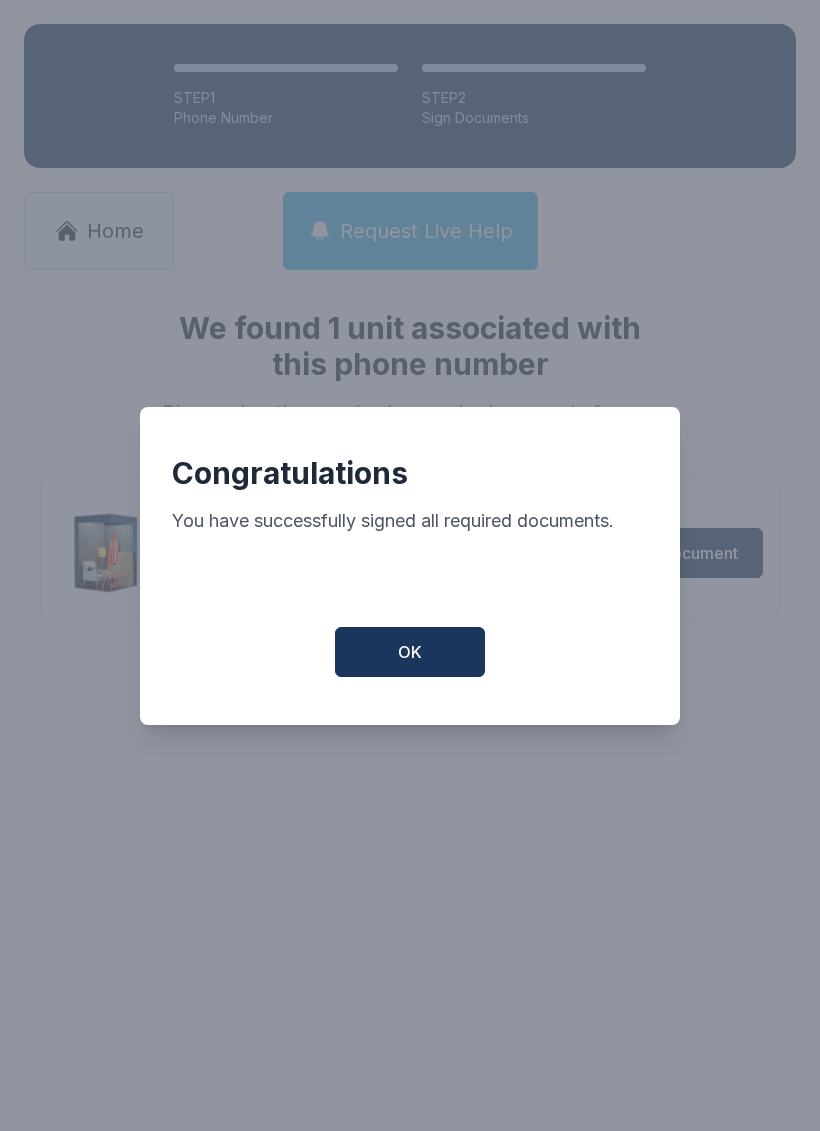 click on "OK" at bounding box center [410, 652] 